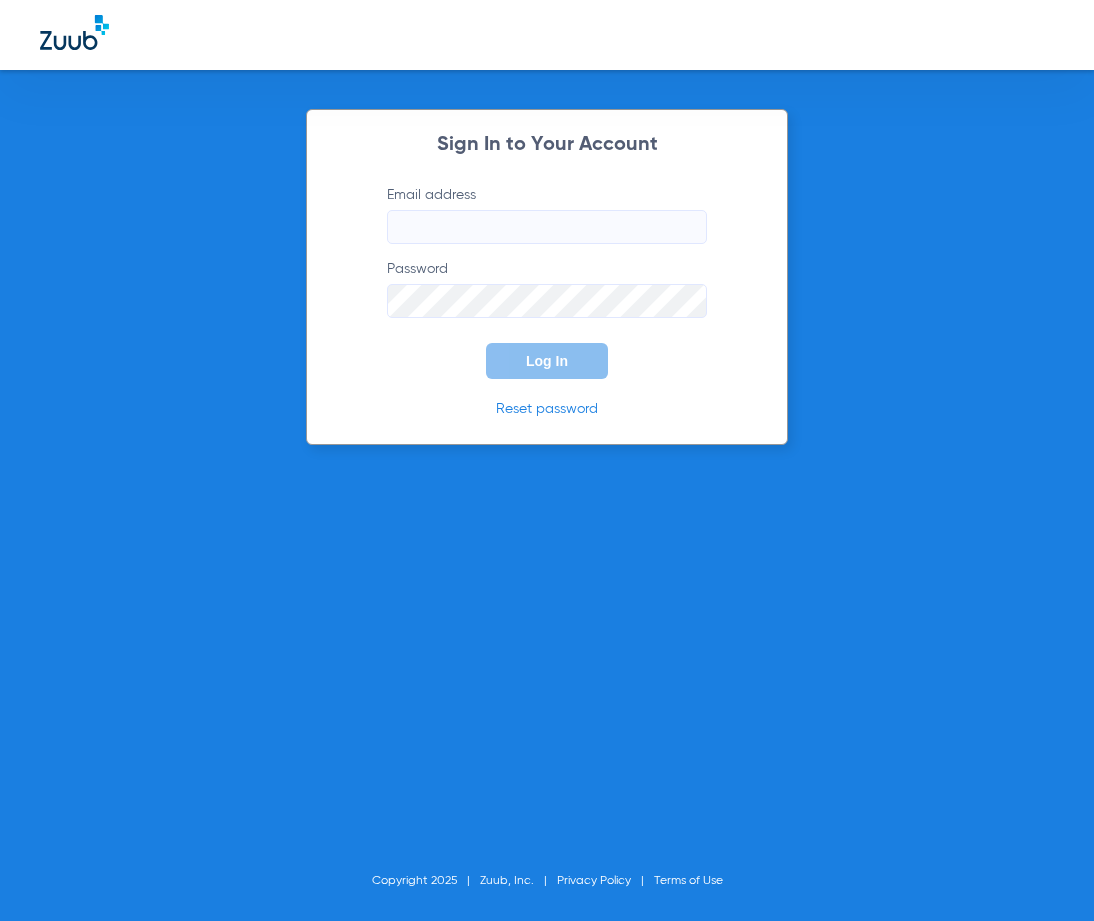 scroll, scrollTop: 0, scrollLeft: 0, axis: both 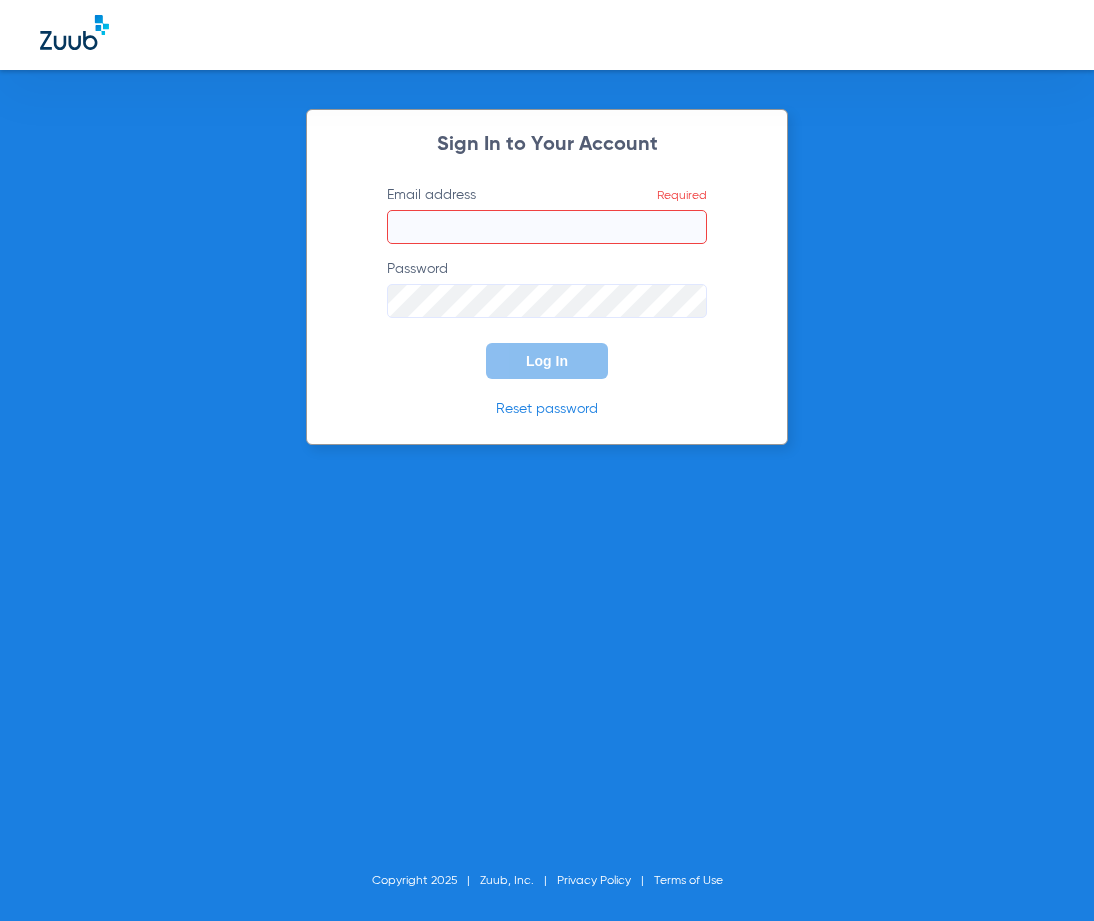 click on "Email address  Required" 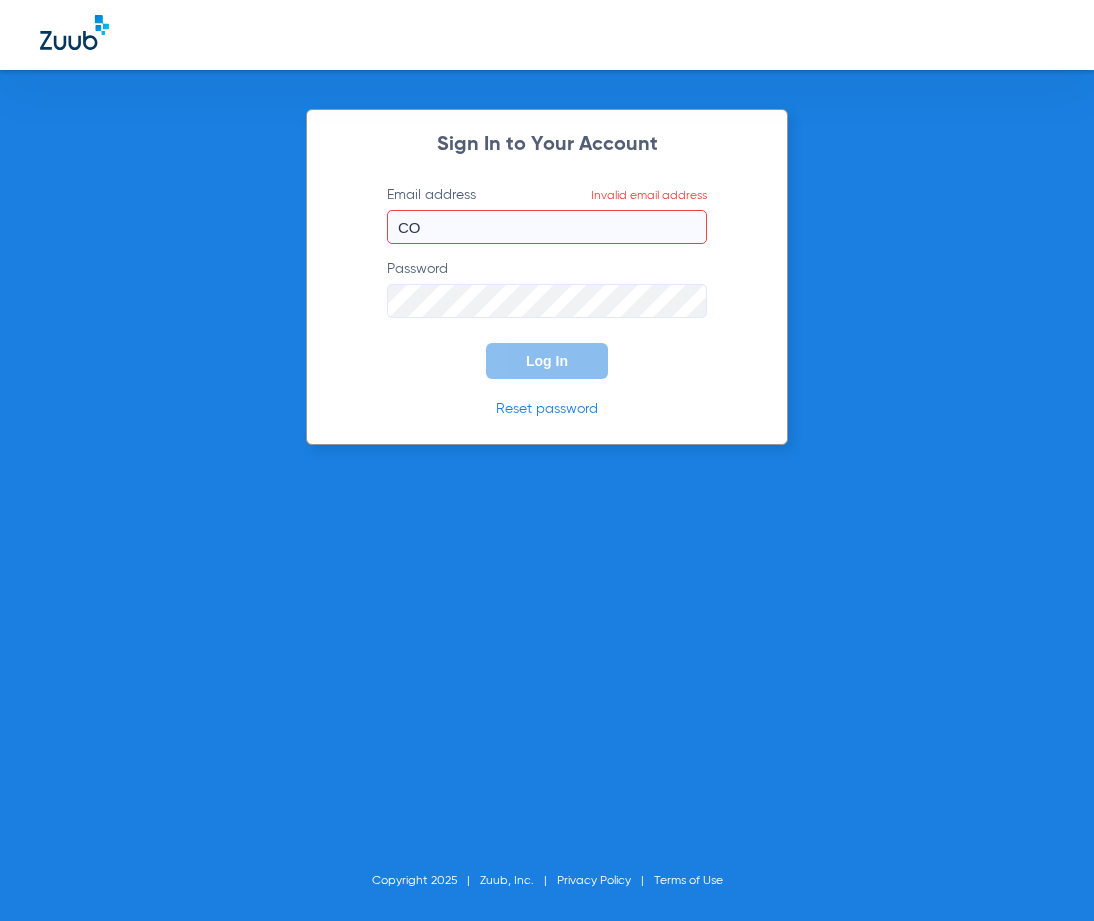 type on "C" 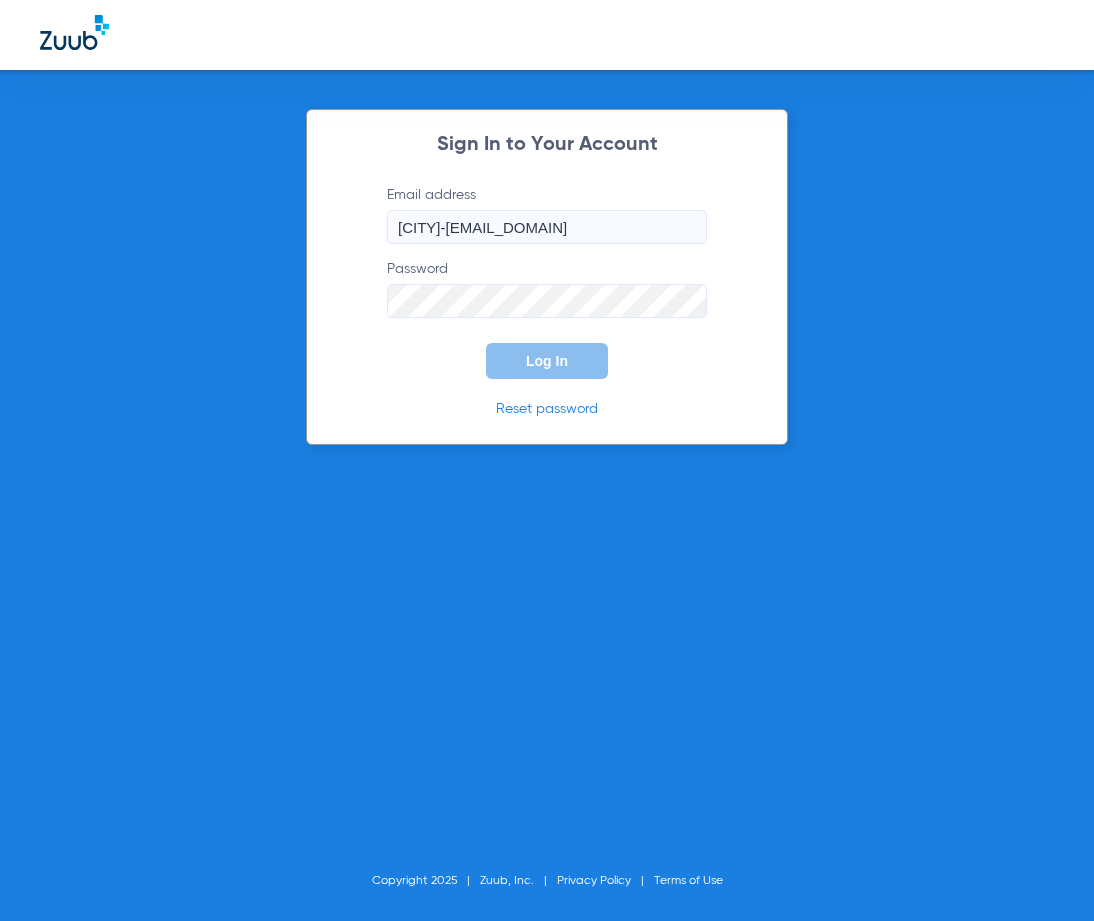 click on "[CITY]-[EMAIL_DOMAIN]" 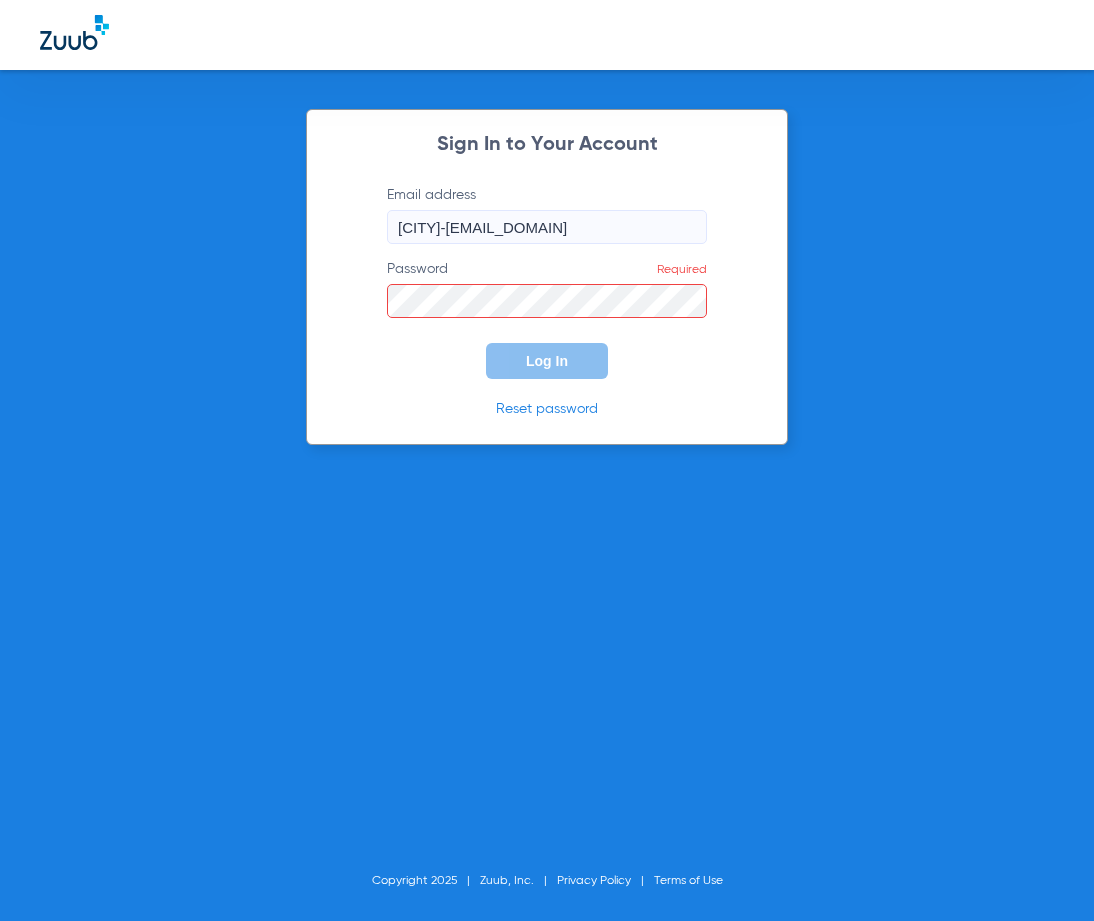 type on "[CITY]-[EMAIL_DOMAIN]" 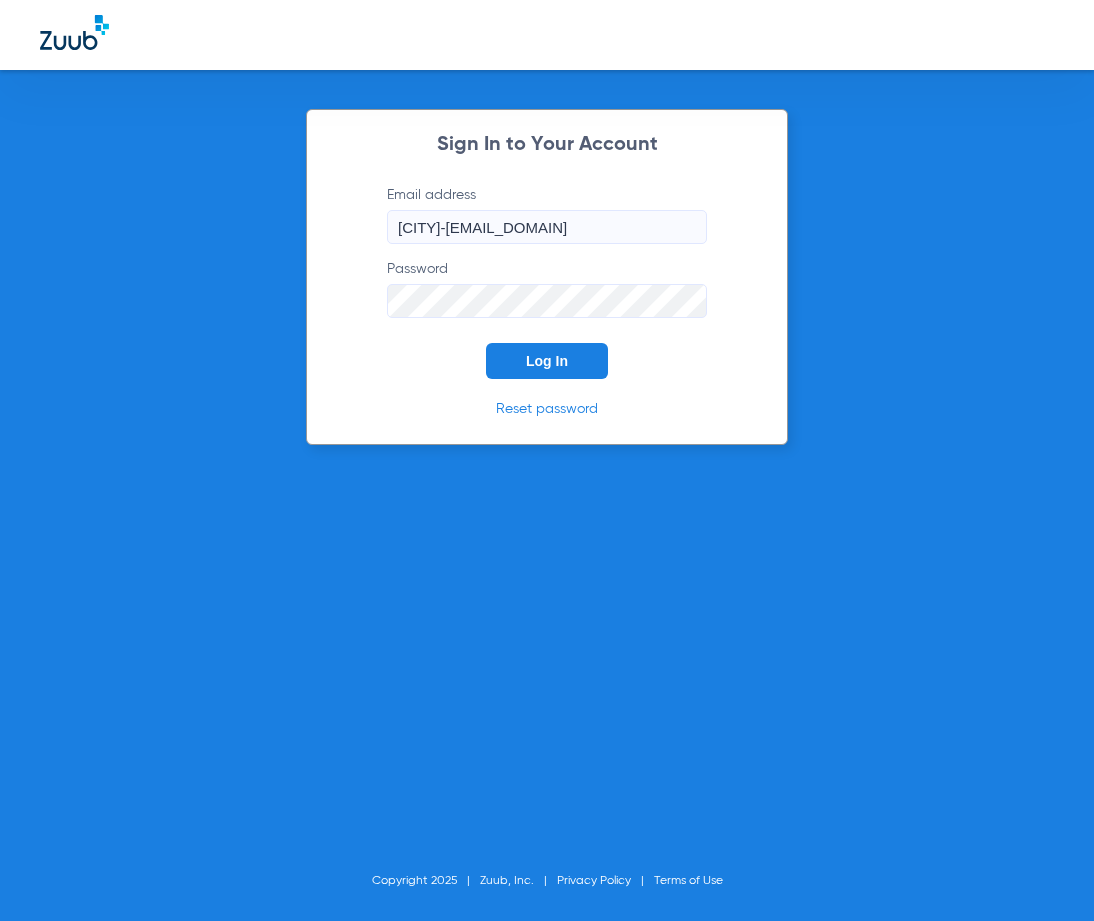 click on "Log In" 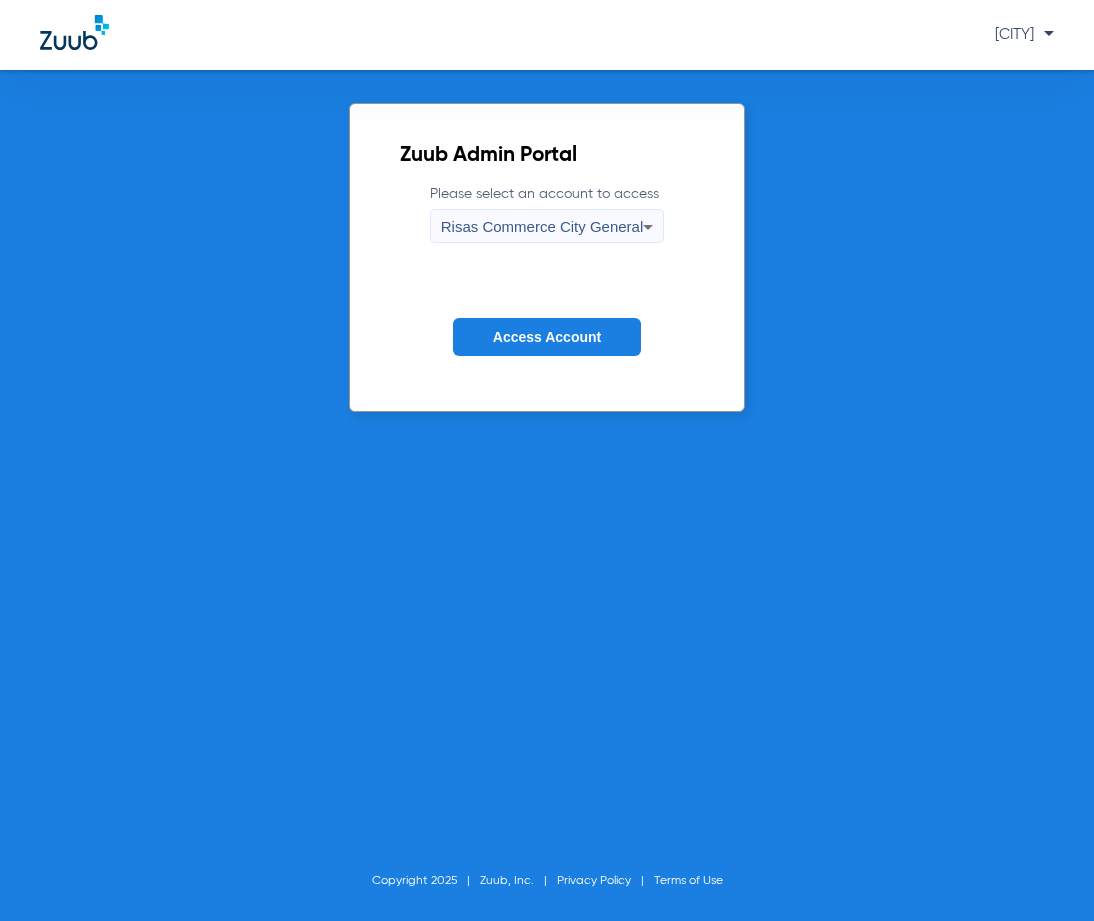 click on "Access Account" 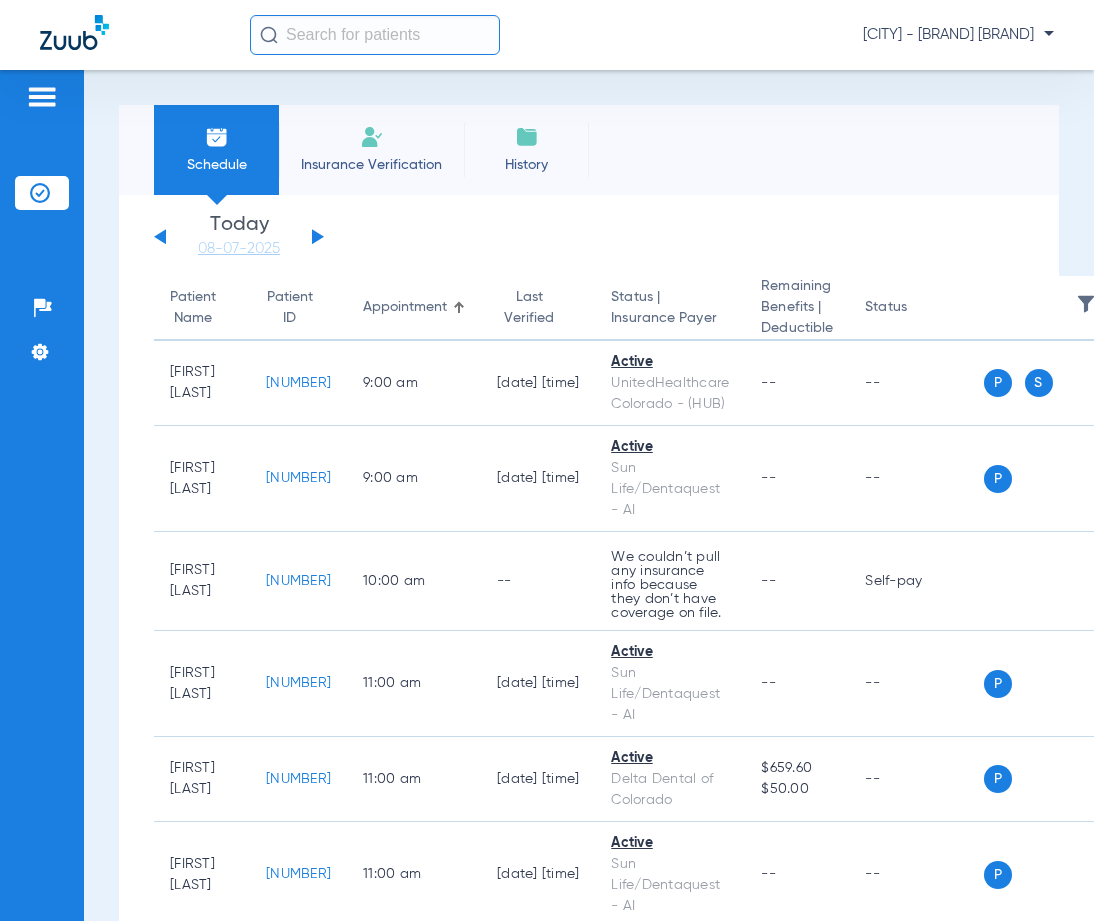 click on "Insurance Verification" 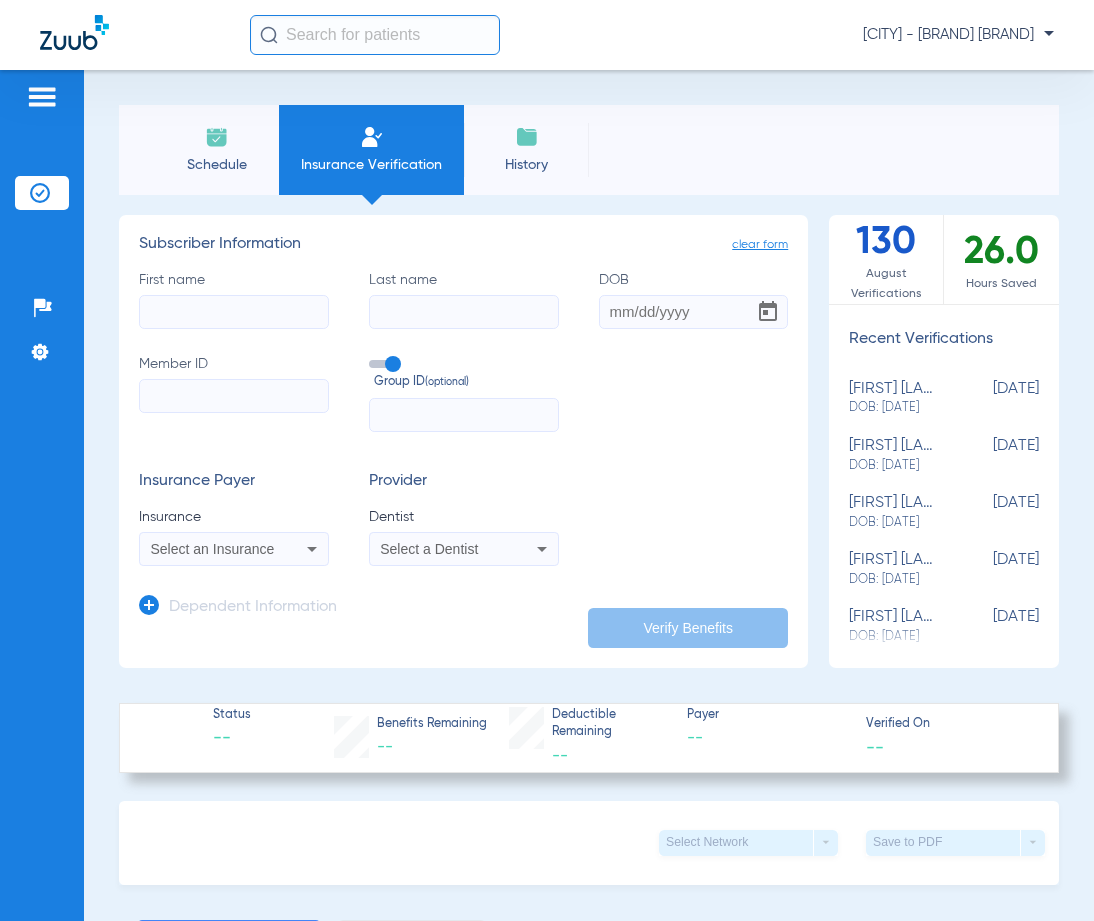 click on "First name" 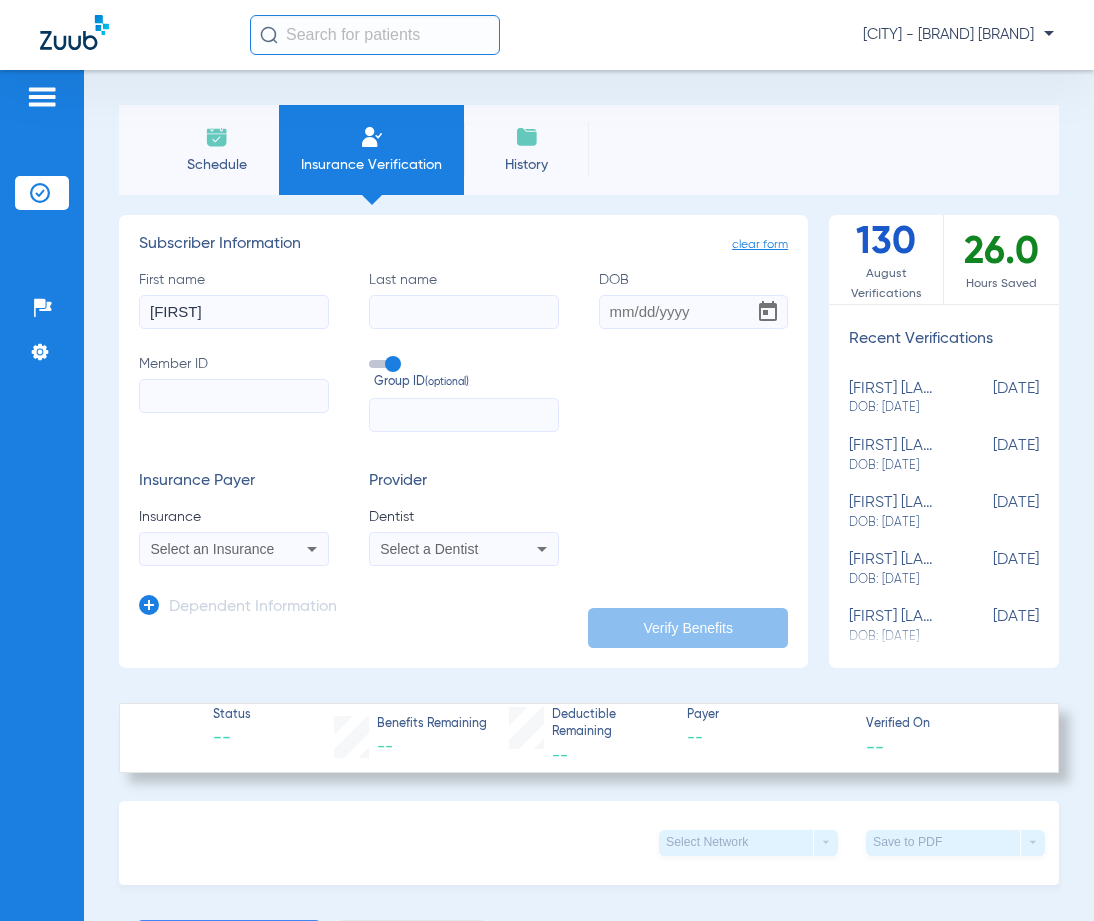 type on "[FIRST]" 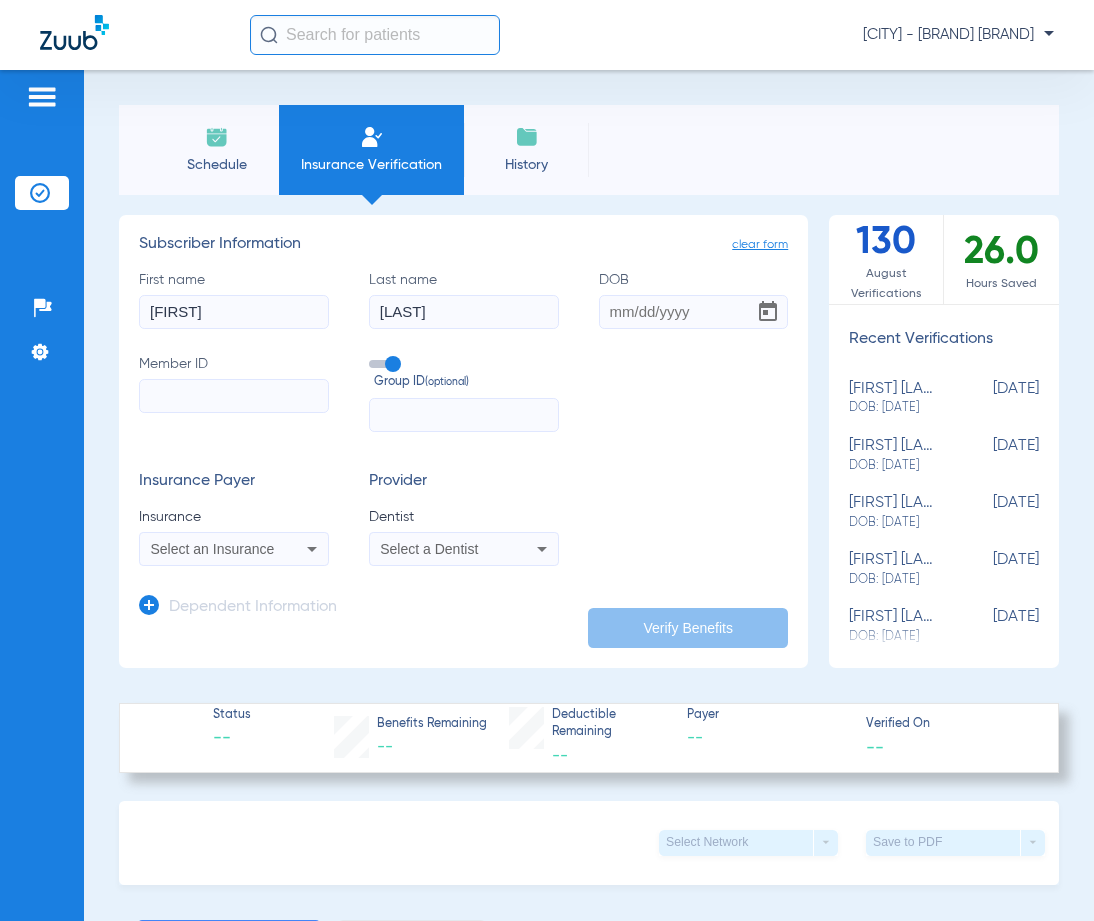 type on "[LAST]" 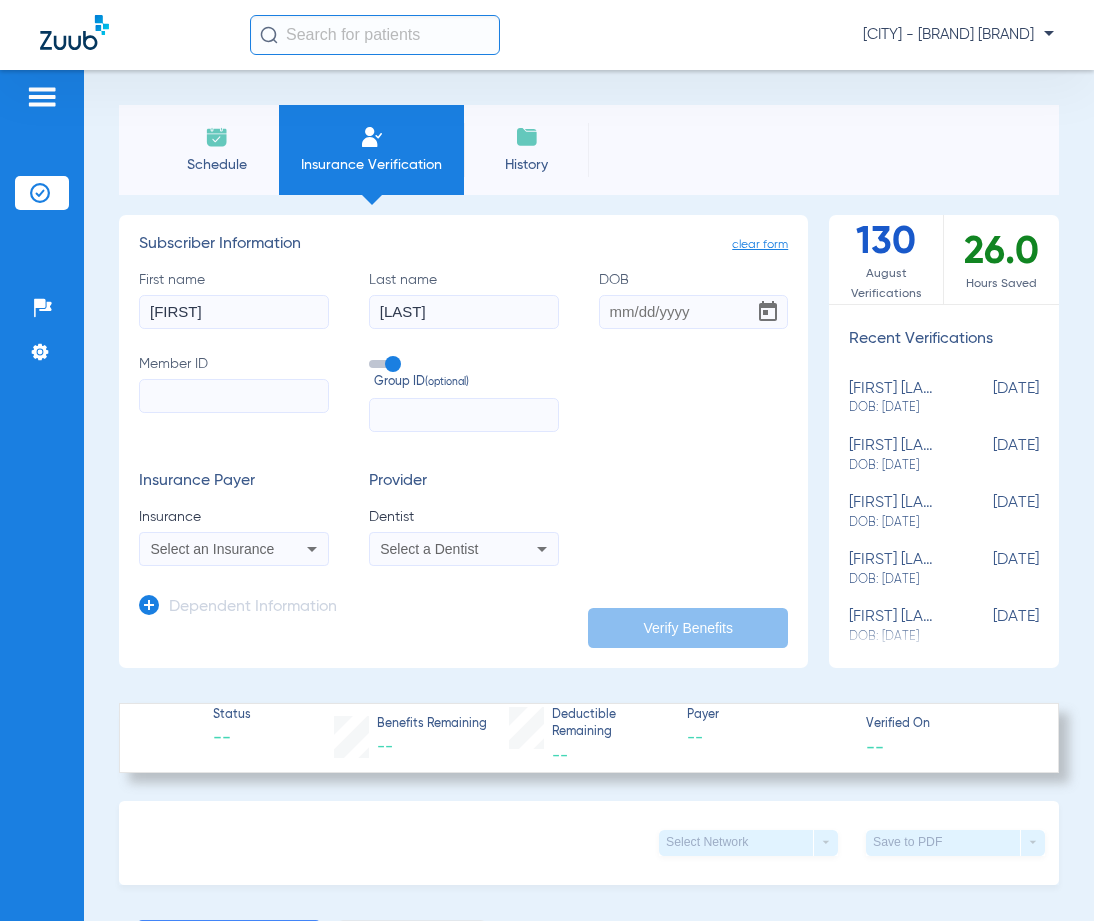 click on "DOB" 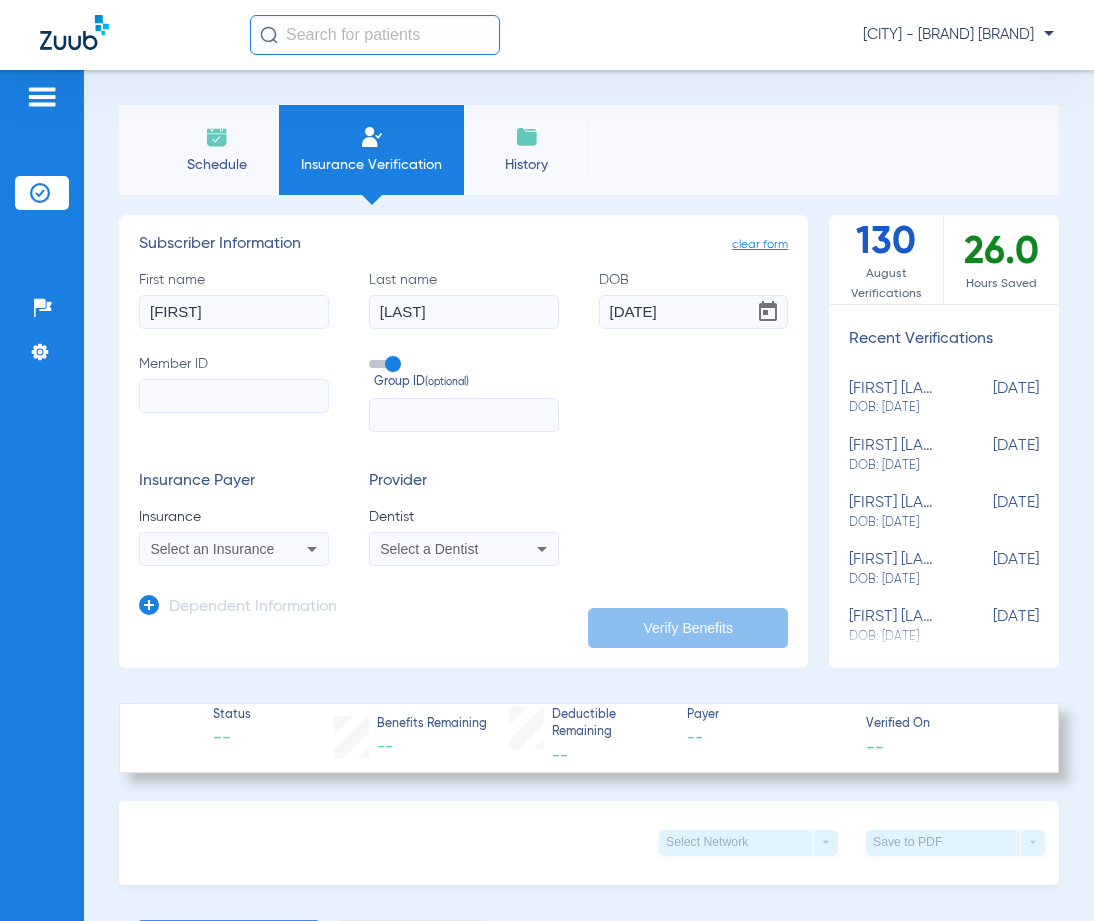 type on "[DATE]" 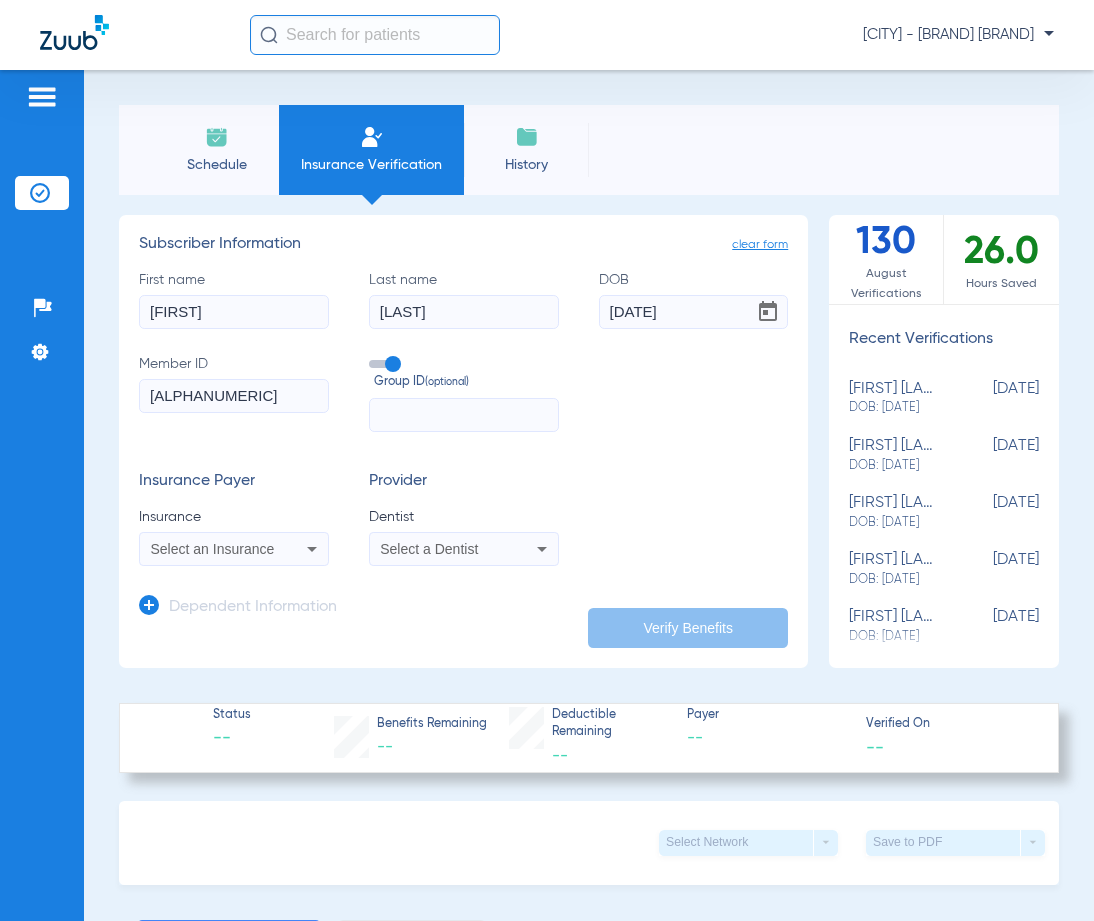 type on "l" 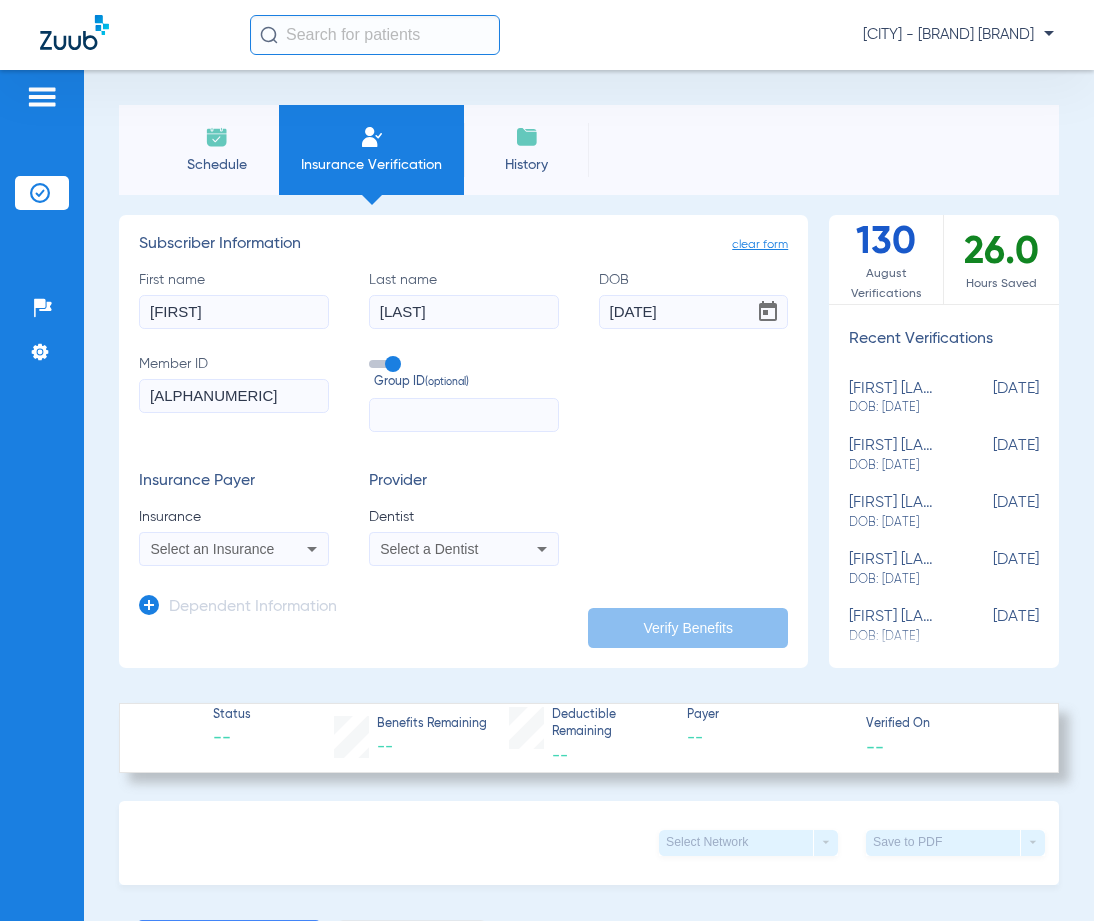 click on "Select an Insurance" at bounding box center [213, 549] 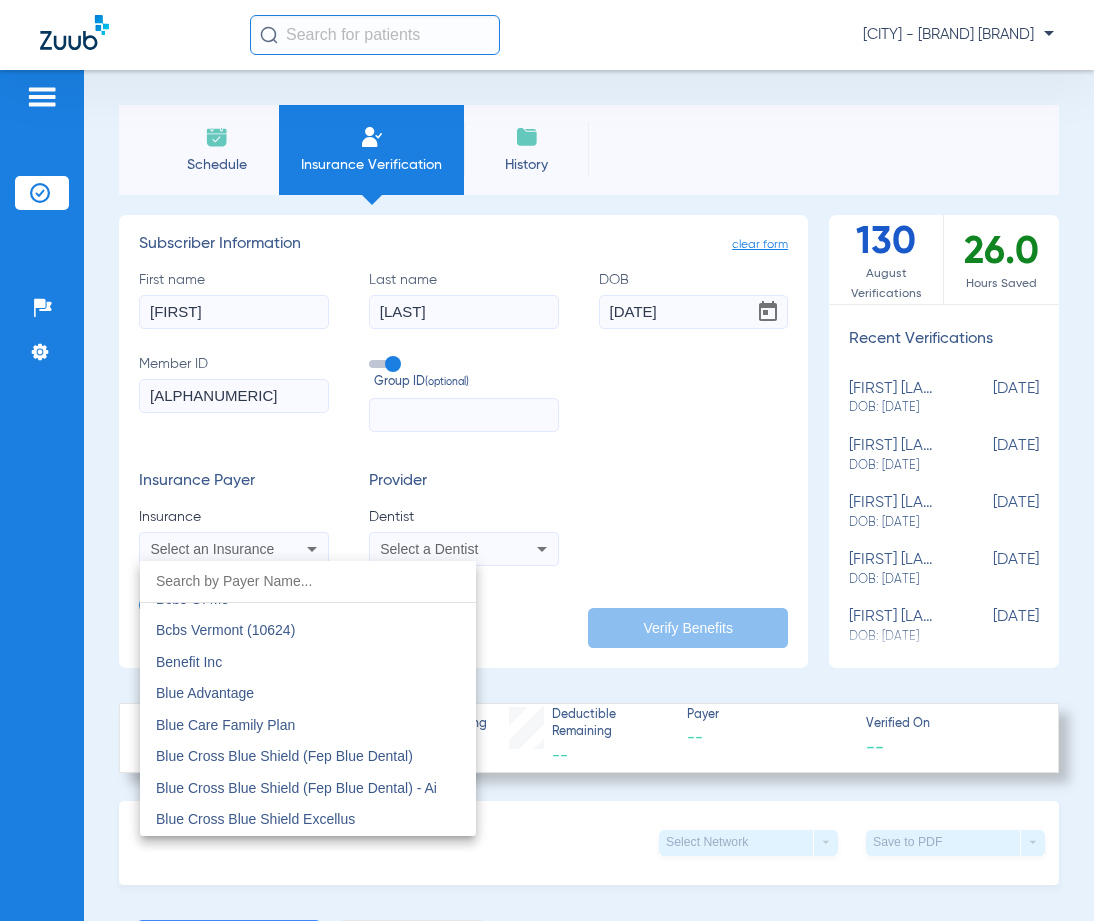scroll, scrollTop: 1200, scrollLeft: 0, axis: vertical 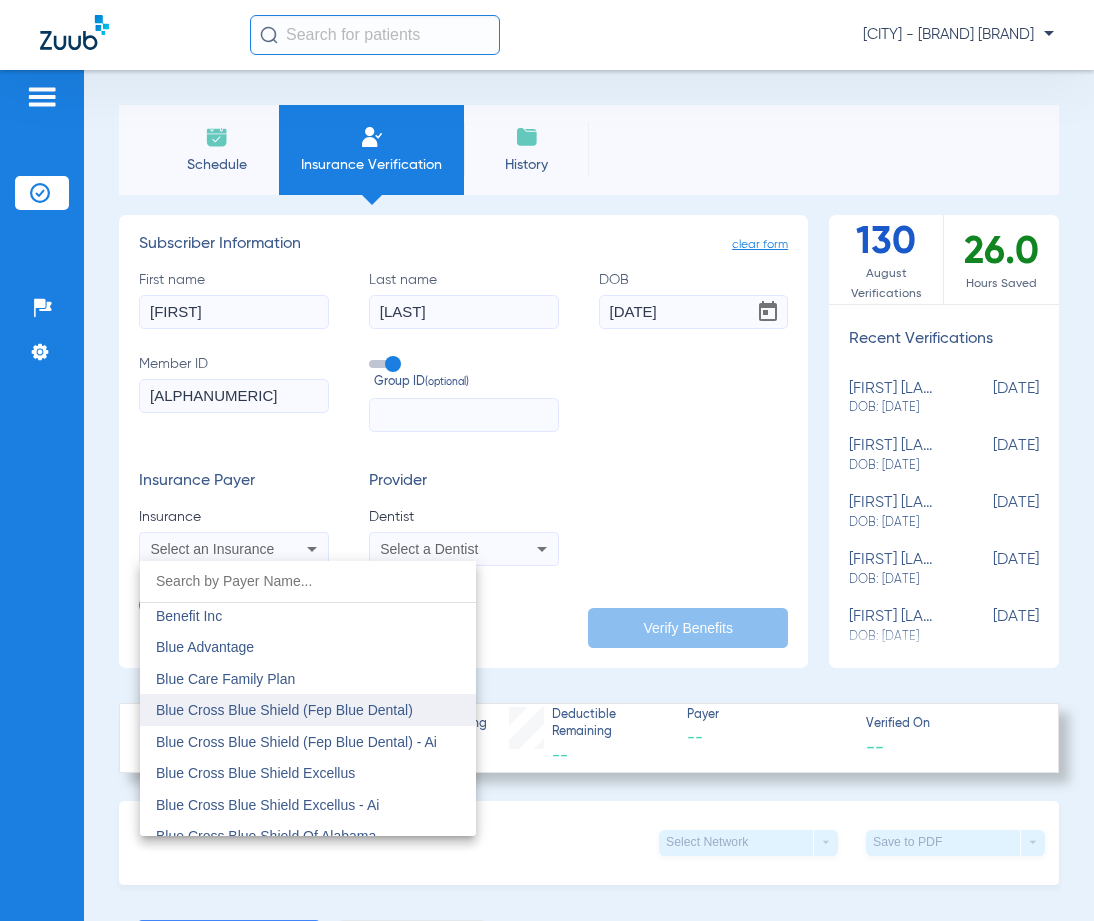 click on "Blue Cross Blue Shield (Fep Blue Dental)" at bounding box center [284, 710] 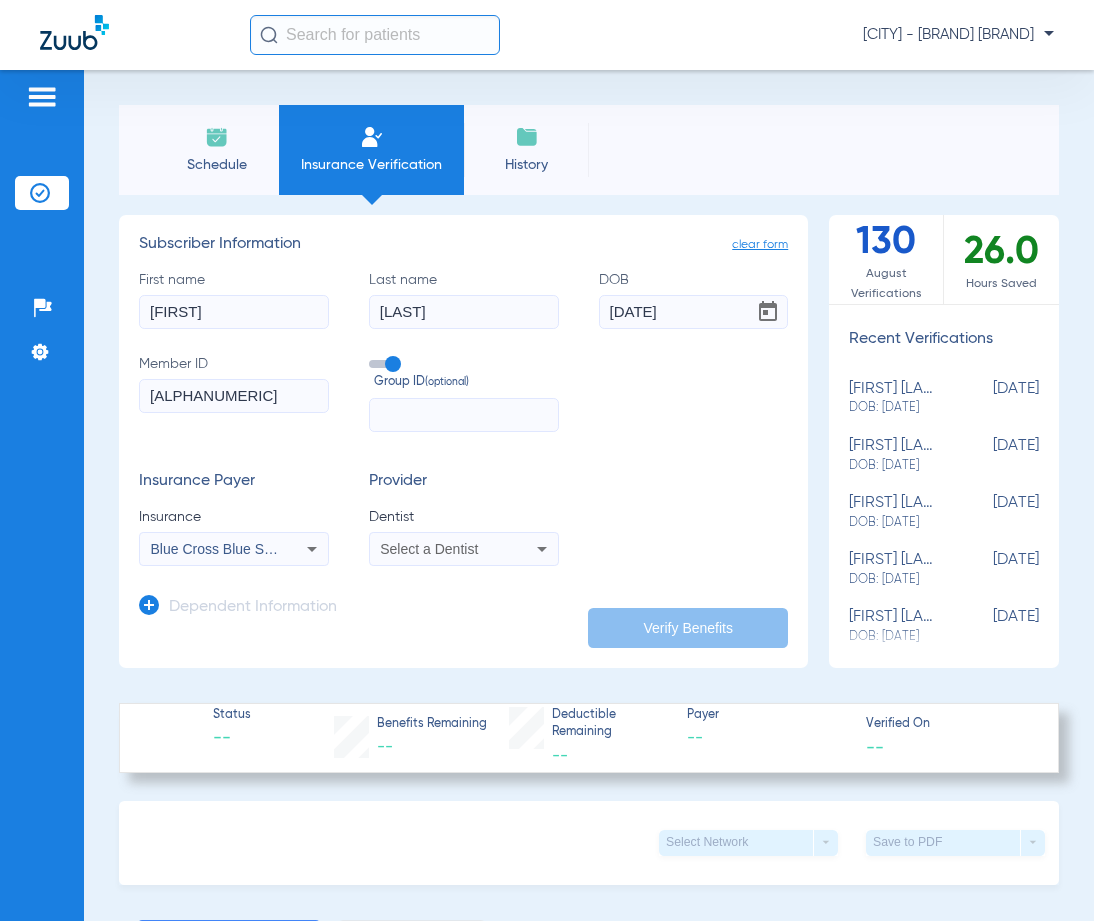 click on "Select a Dentist" at bounding box center [446, 549] 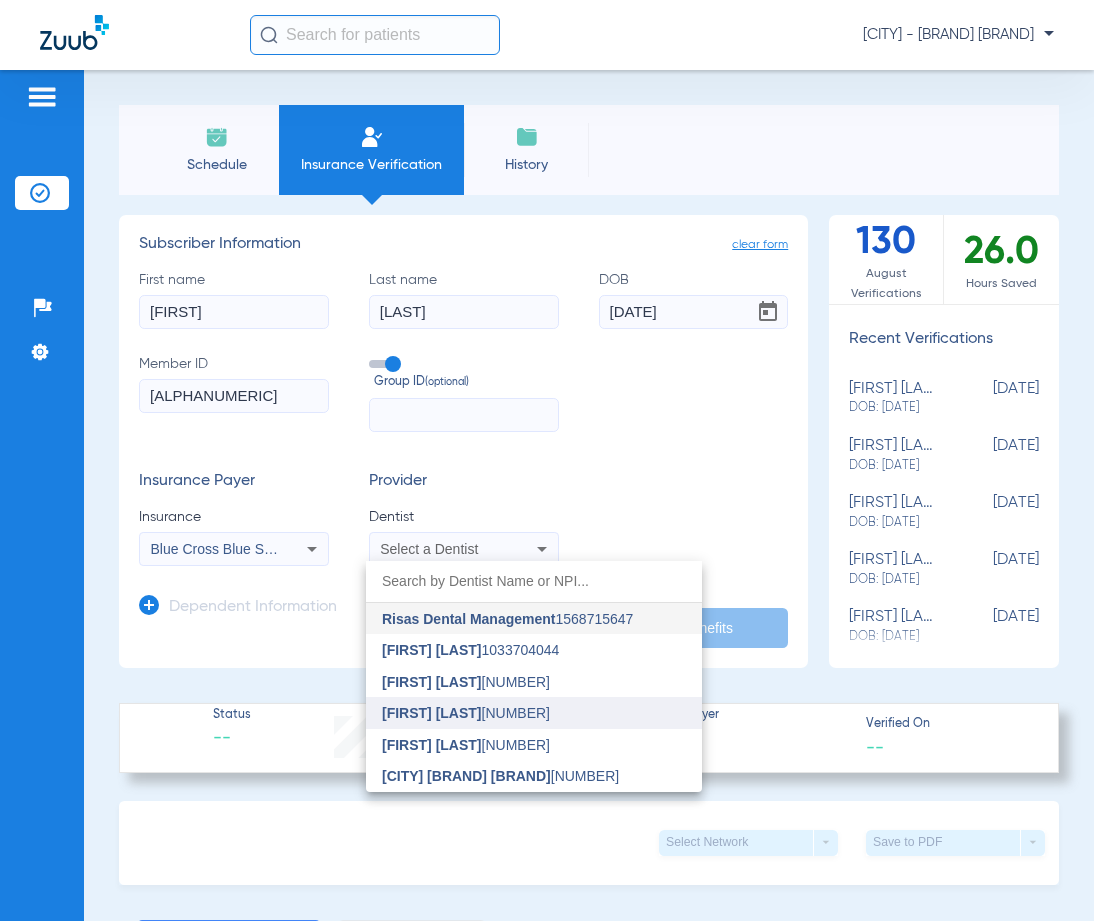 click on "[FIRST] [LAST]   [NUMBER]" at bounding box center (466, 713) 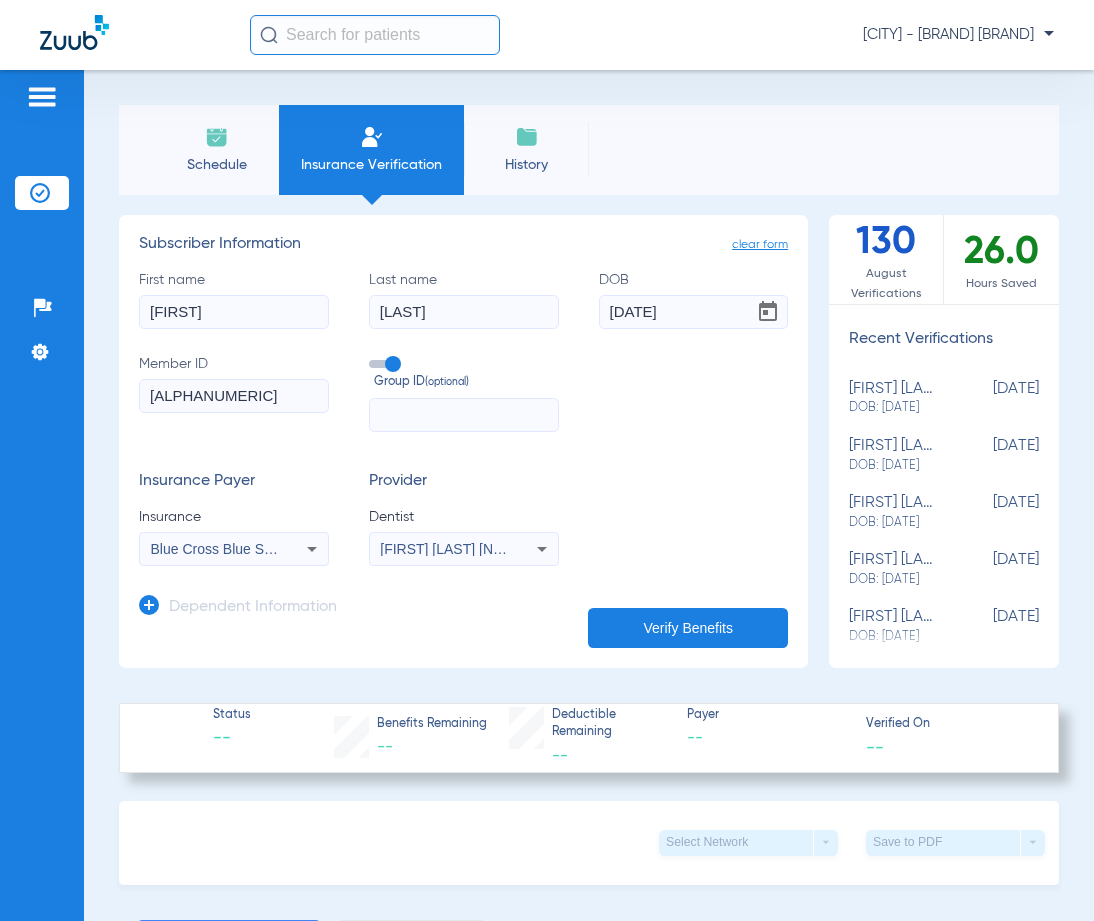 click on "Verify Benefits" 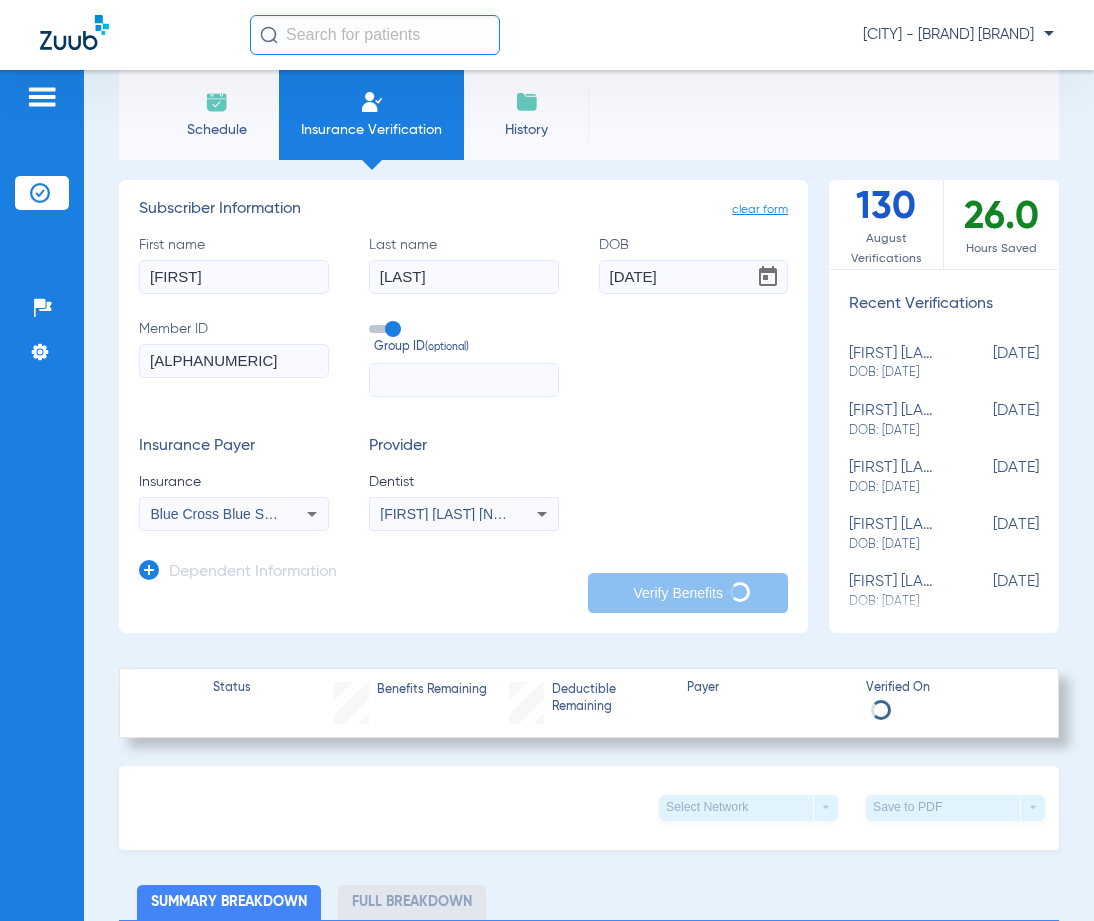 scroll, scrollTop: 0, scrollLeft: 0, axis: both 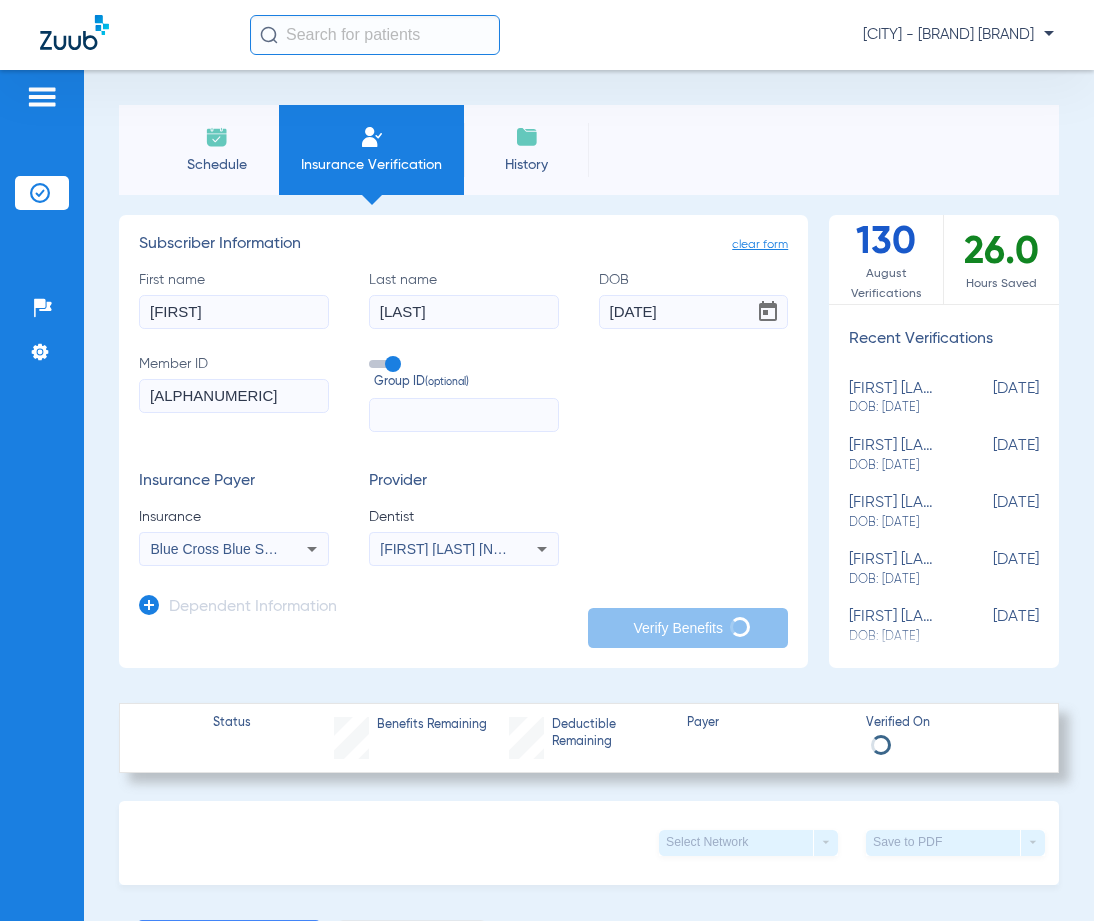 click 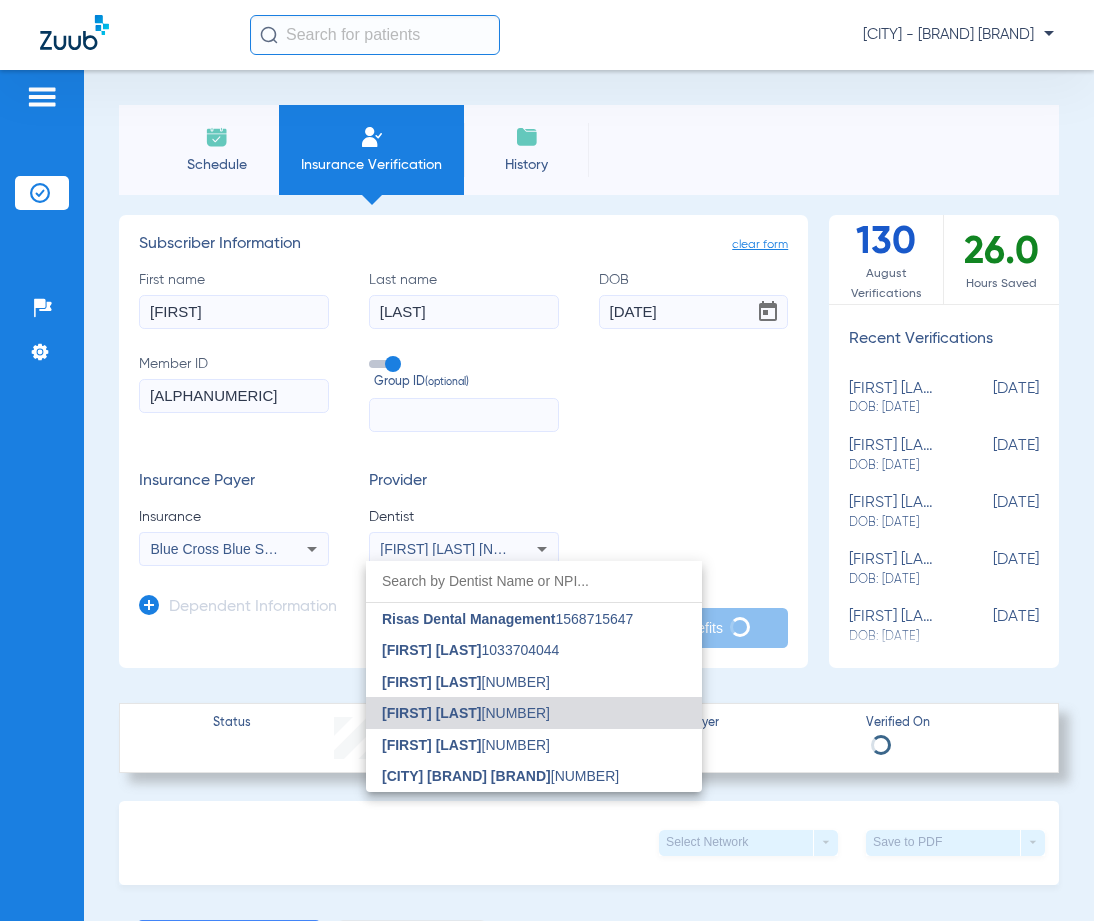 click at bounding box center (547, 460) 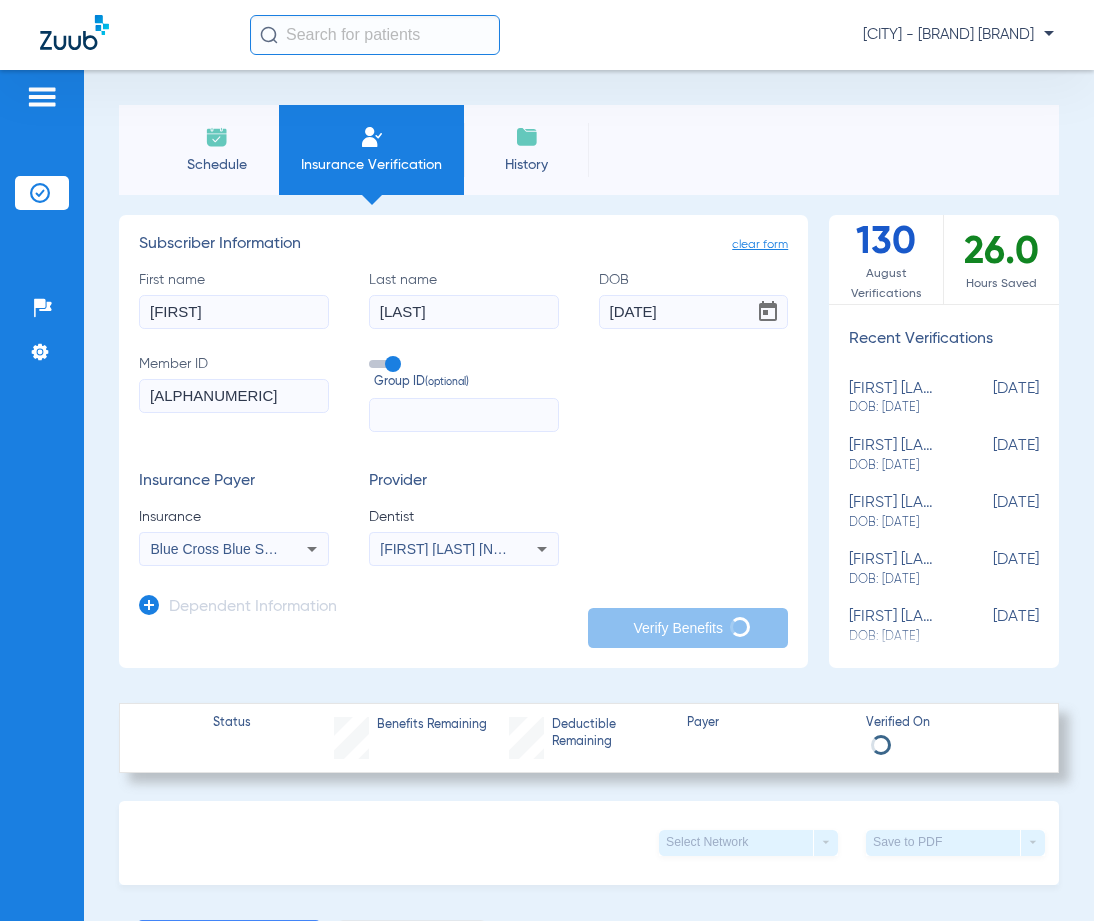 click on "Blue Cross Blue Shield (Fep Blue Dental)" at bounding box center (234, 549) 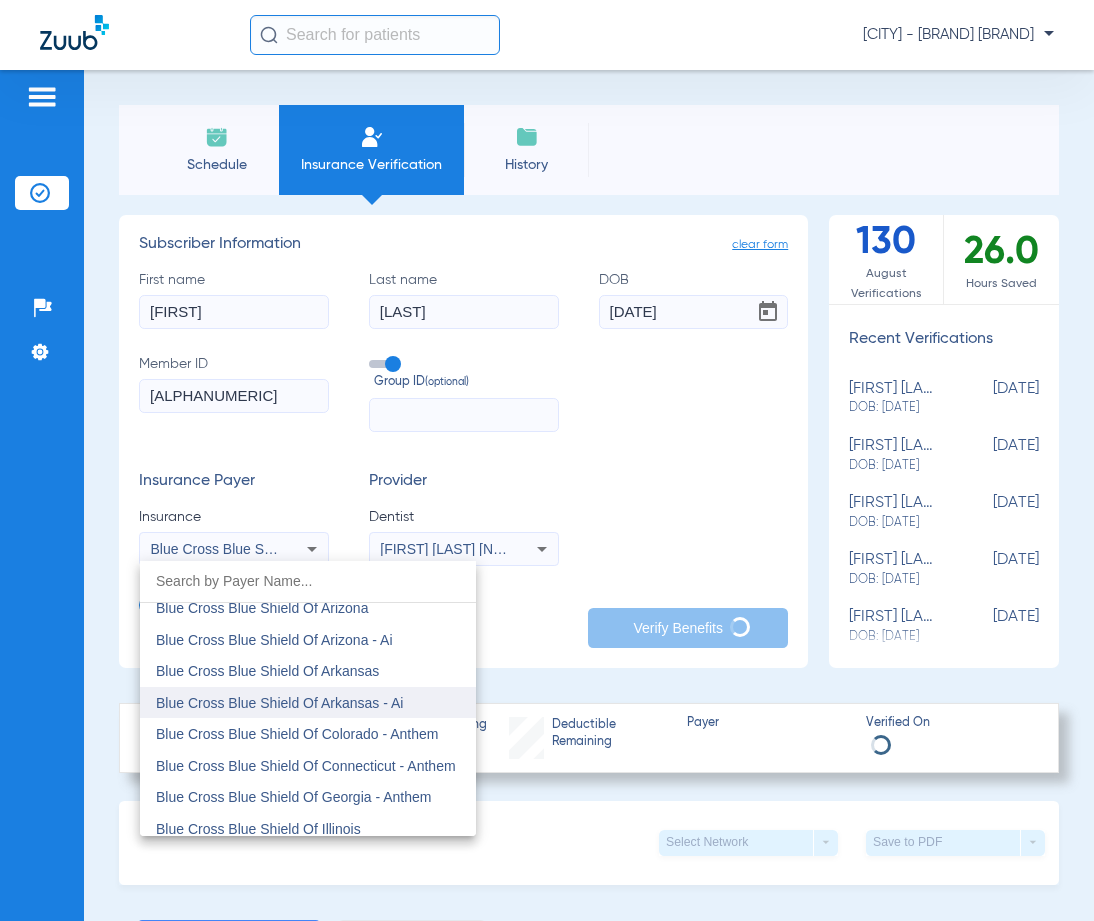 scroll, scrollTop: 1291, scrollLeft: 0, axis: vertical 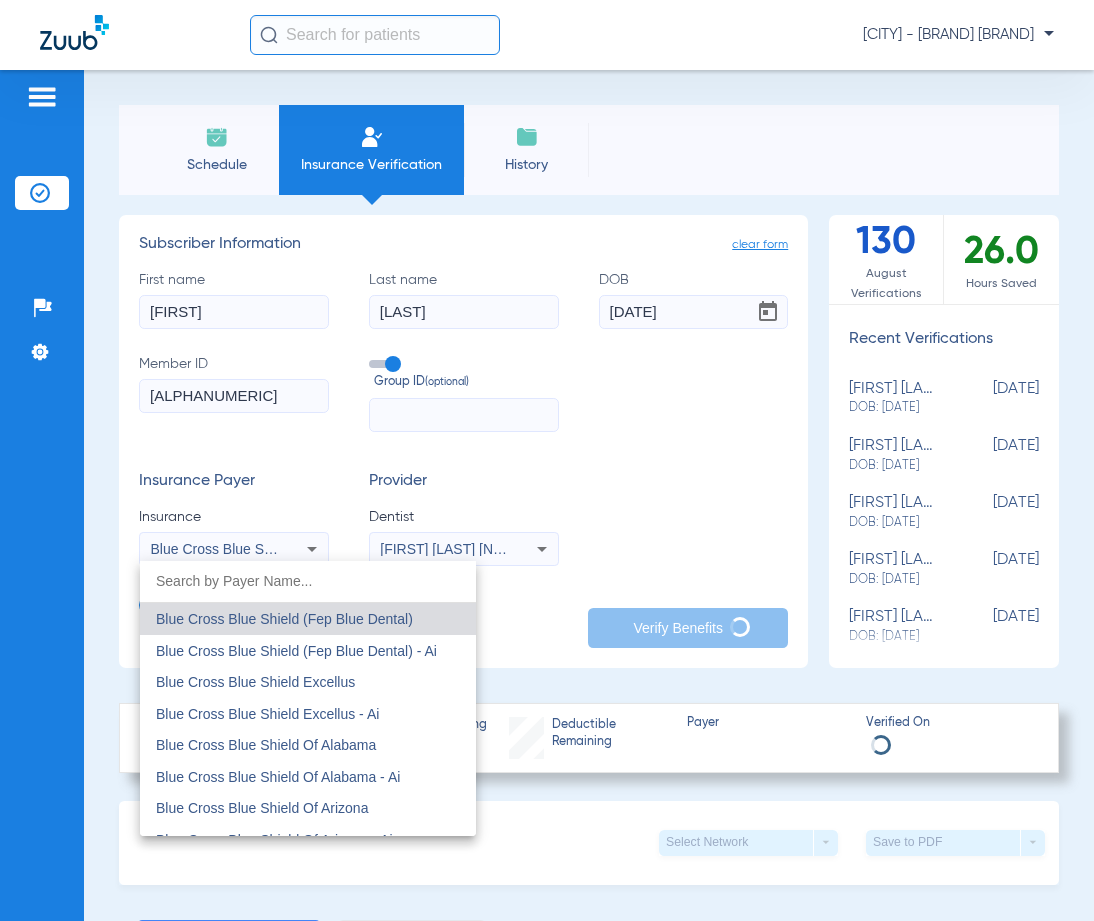 click at bounding box center (547, 460) 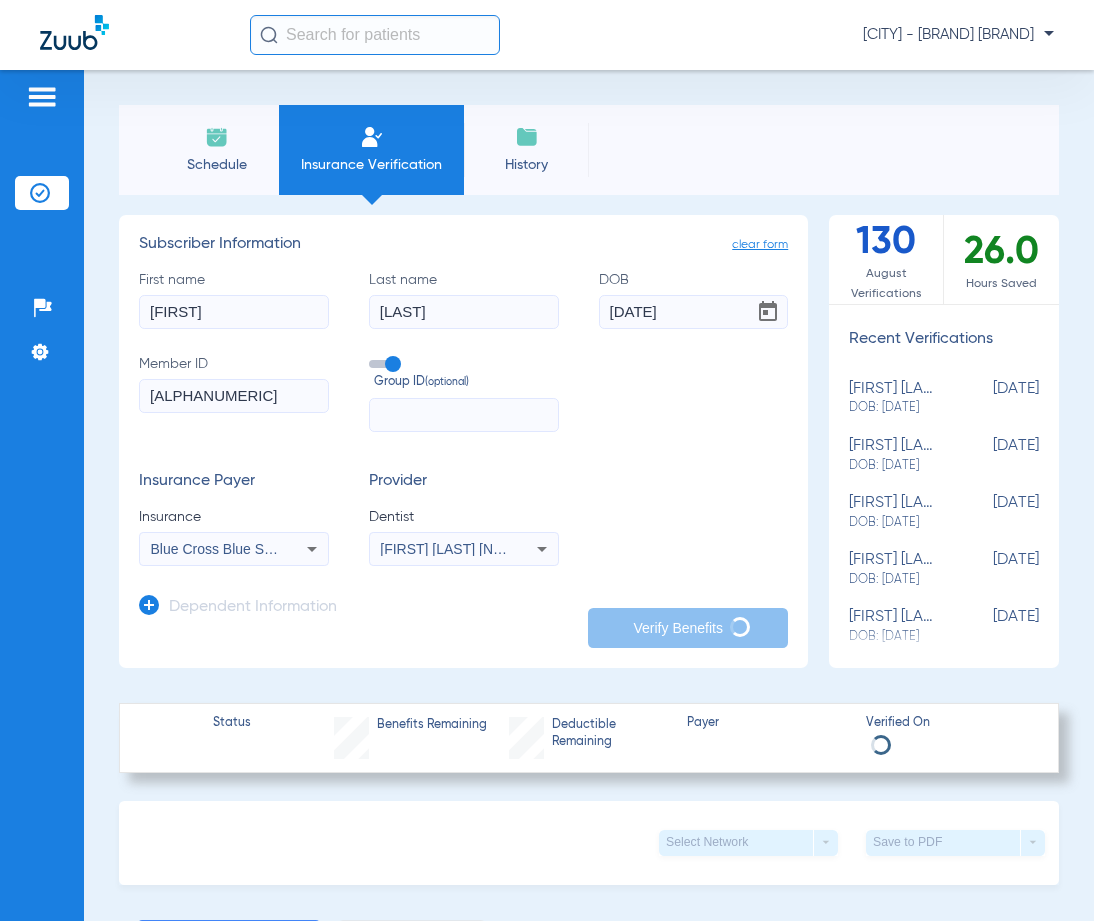 click on "Blue Cross Blue Shield (Fep Blue Dental)" at bounding box center [234, 549] 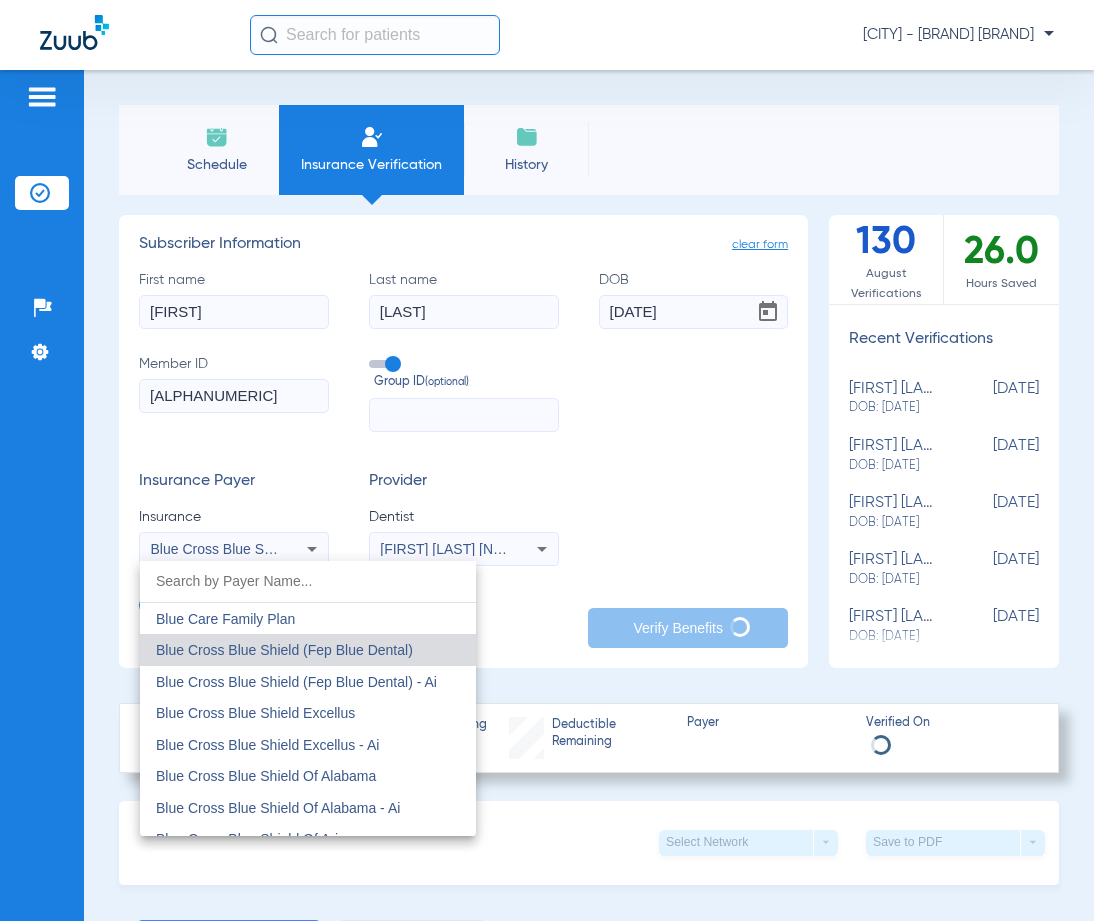 scroll, scrollTop: 1291, scrollLeft: 0, axis: vertical 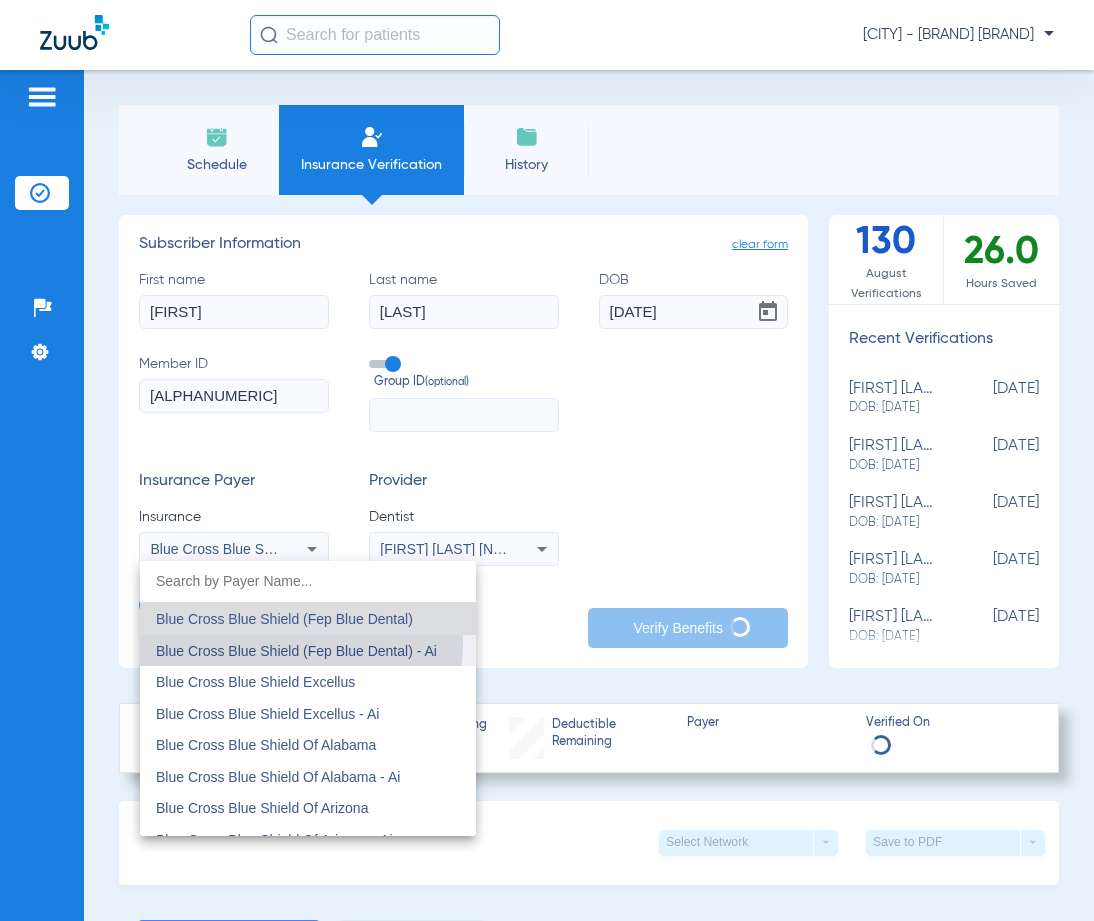 click on "Blue Cross Blue Shield (Fep Blue Dental) - Ai" at bounding box center [296, 651] 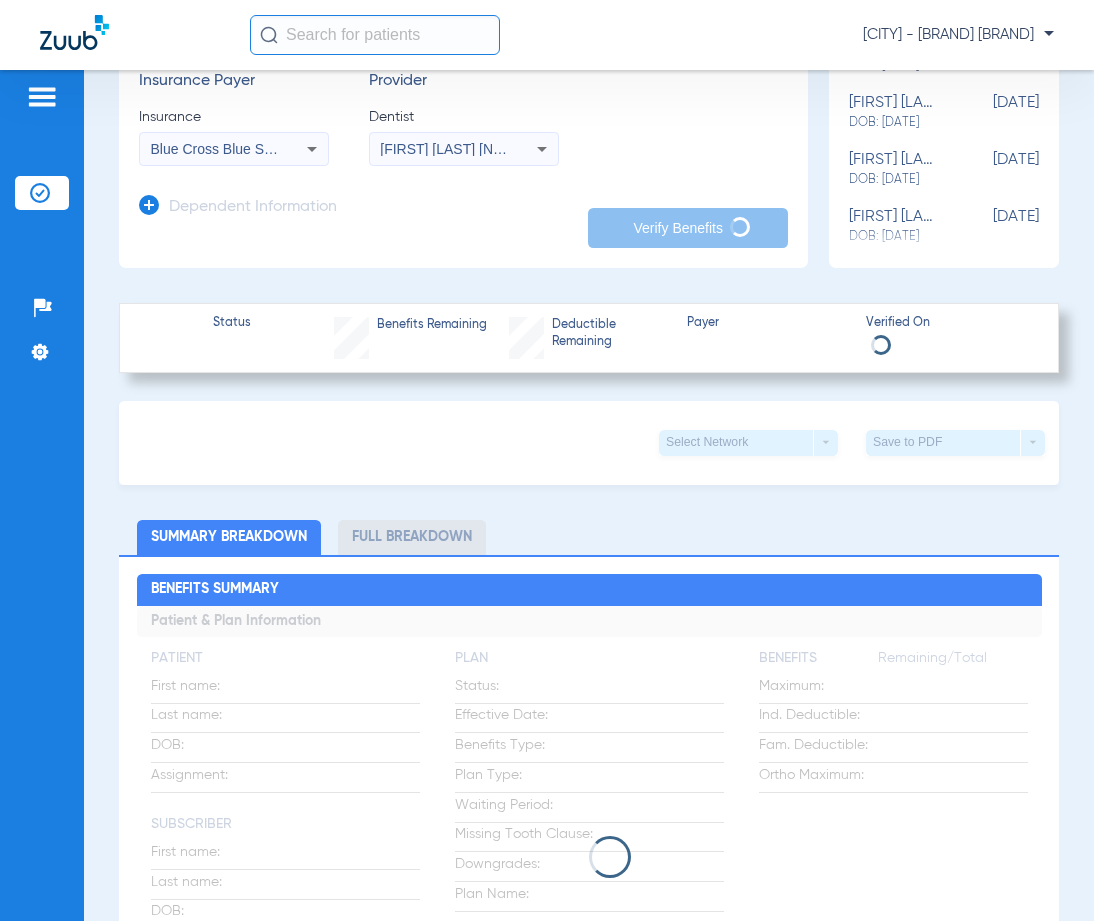 scroll, scrollTop: 0, scrollLeft: 0, axis: both 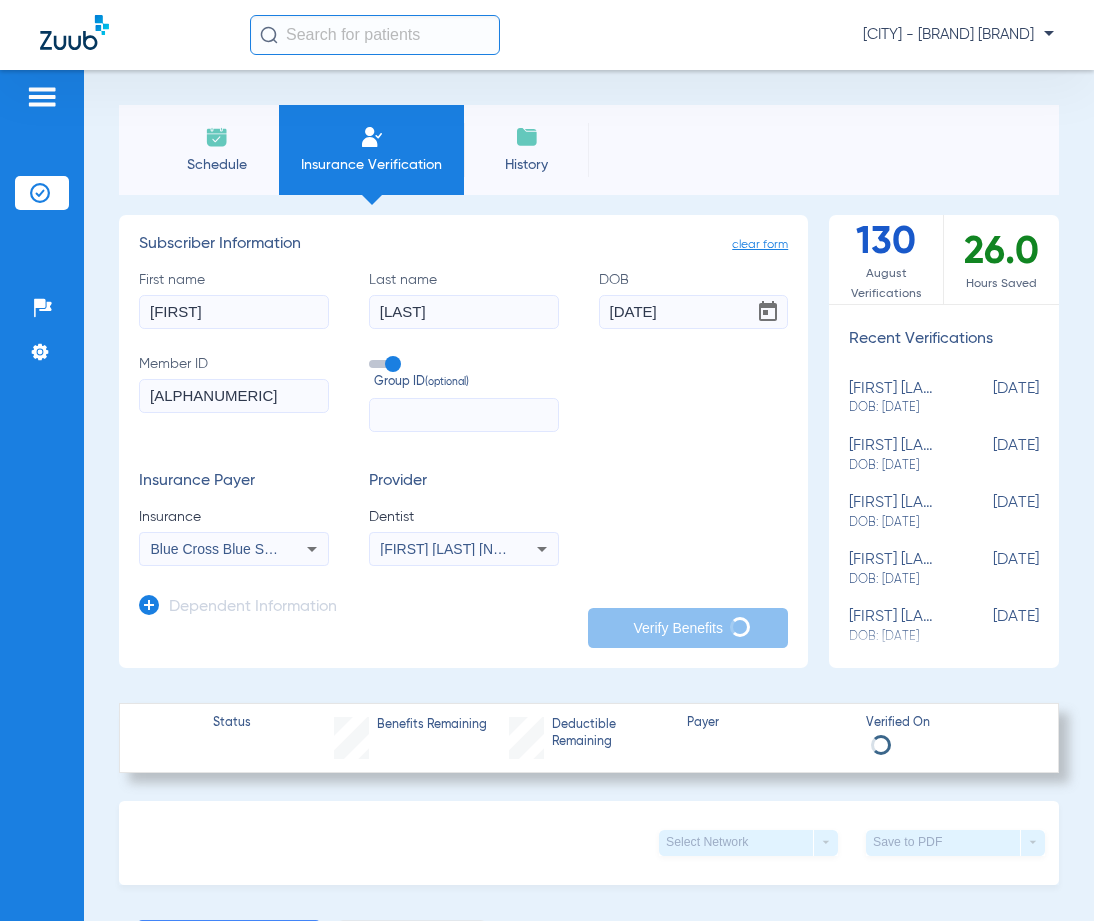 click on "Insurance" 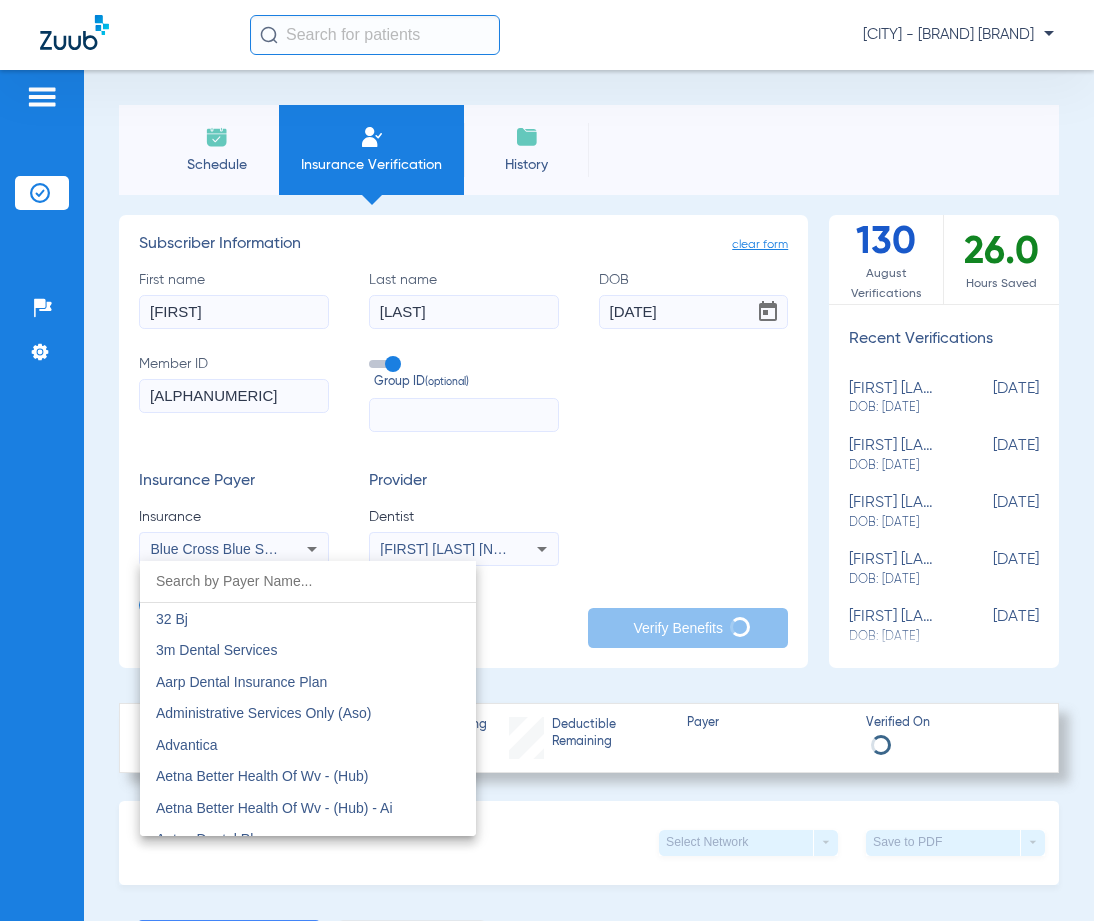 scroll, scrollTop: 1122, scrollLeft: 0, axis: vertical 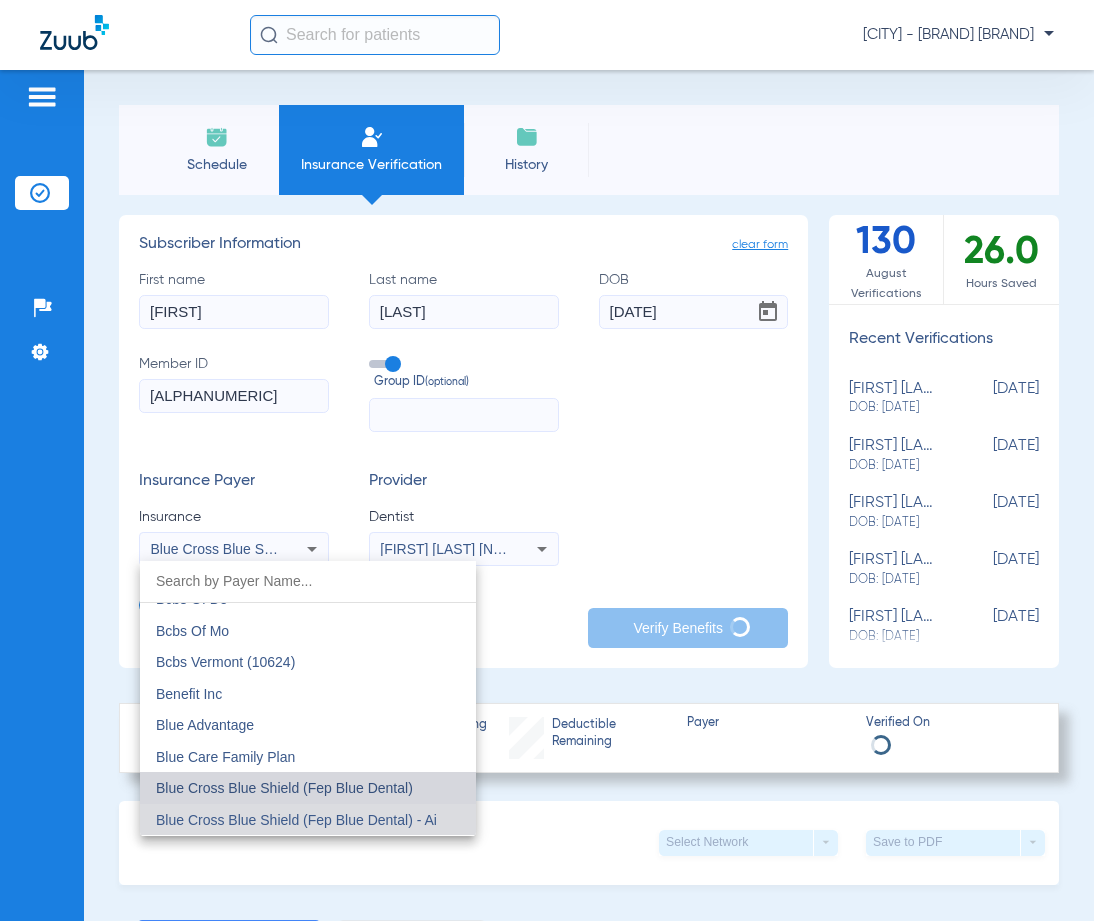 click on "Blue Cross Blue Shield (Fep Blue Dental)" at bounding box center [284, 788] 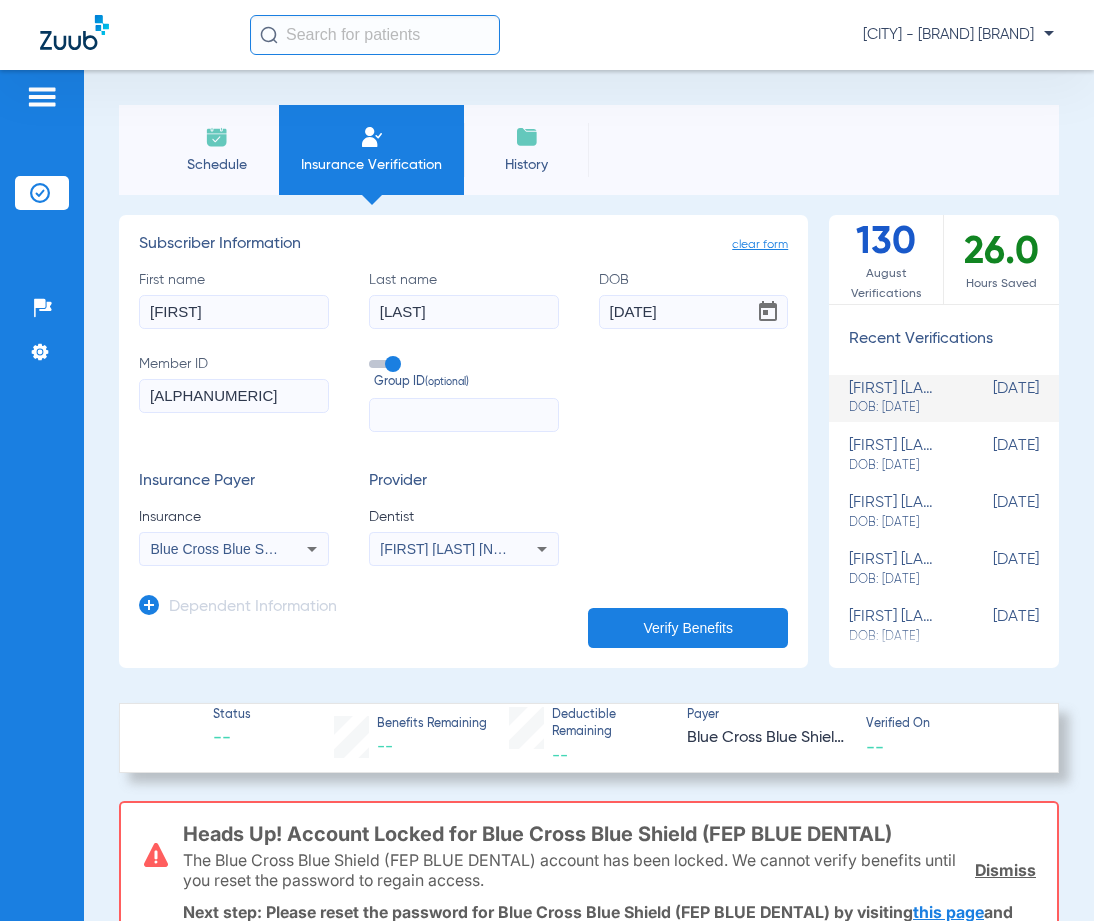 scroll, scrollTop: 100, scrollLeft: 0, axis: vertical 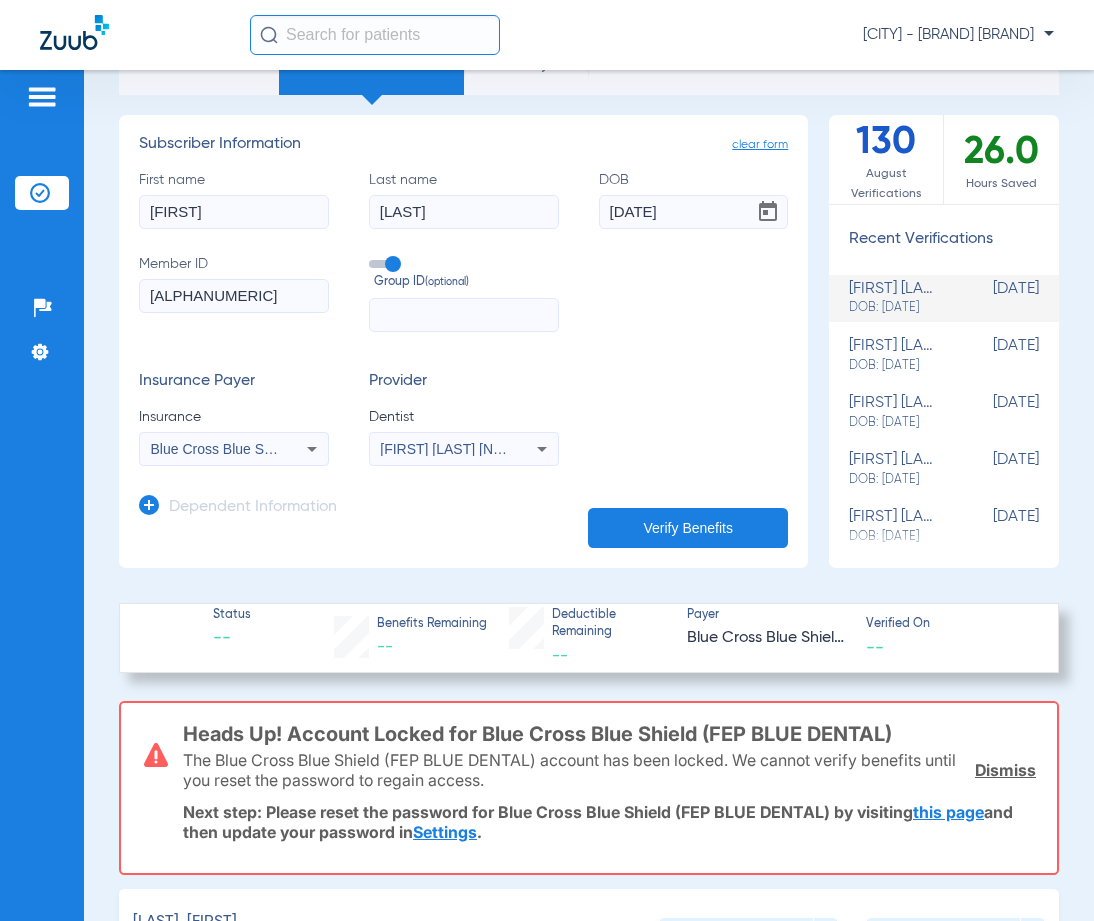 click on "The Blue Cross Blue Shield (FEP BLUE DENTAL) account has been locked. We cannot verify benefits until you reset the password to regain access." at bounding box center (572, 770) 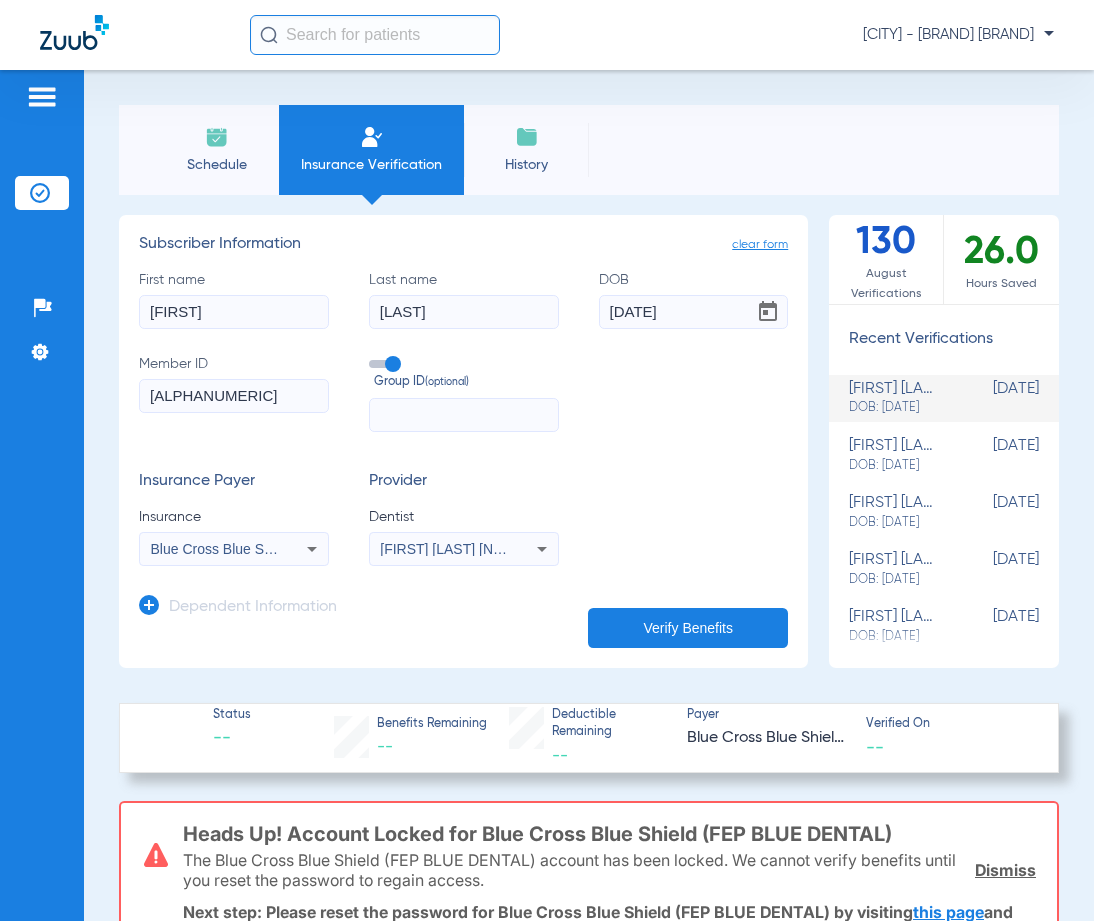 scroll, scrollTop: 100, scrollLeft: 0, axis: vertical 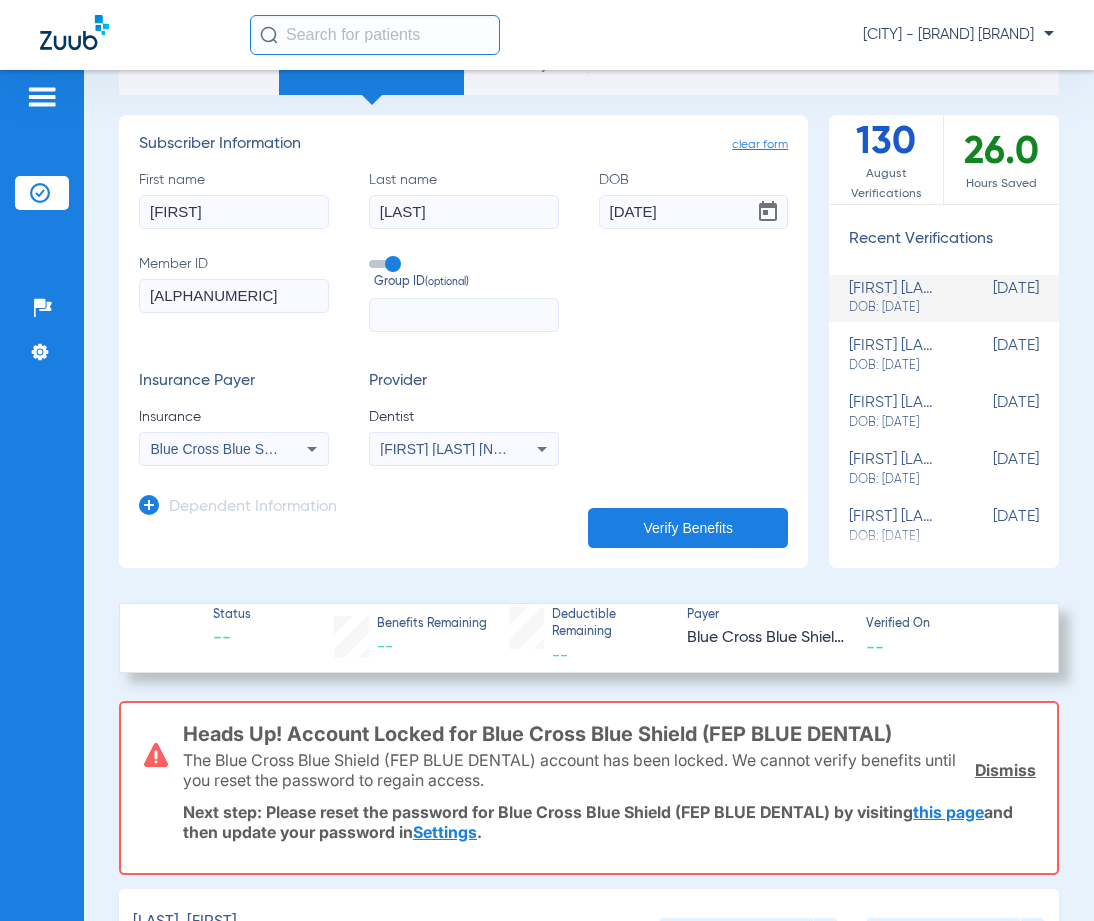 click on "Blue Cross Blue Shield (Fep Blue Dental)" at bounding box center [234, 449] 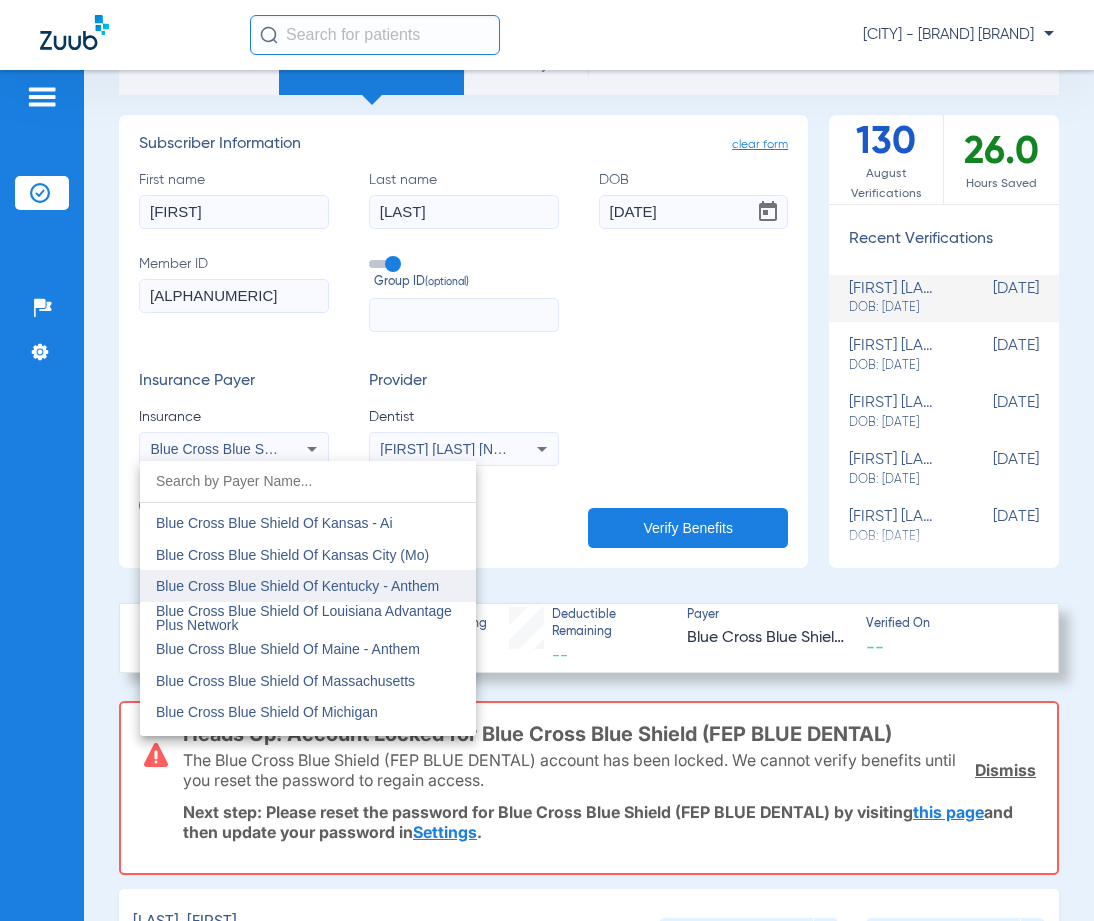 scroll, scrollTop: 1891, scrollLeft: 0, axis: vertical 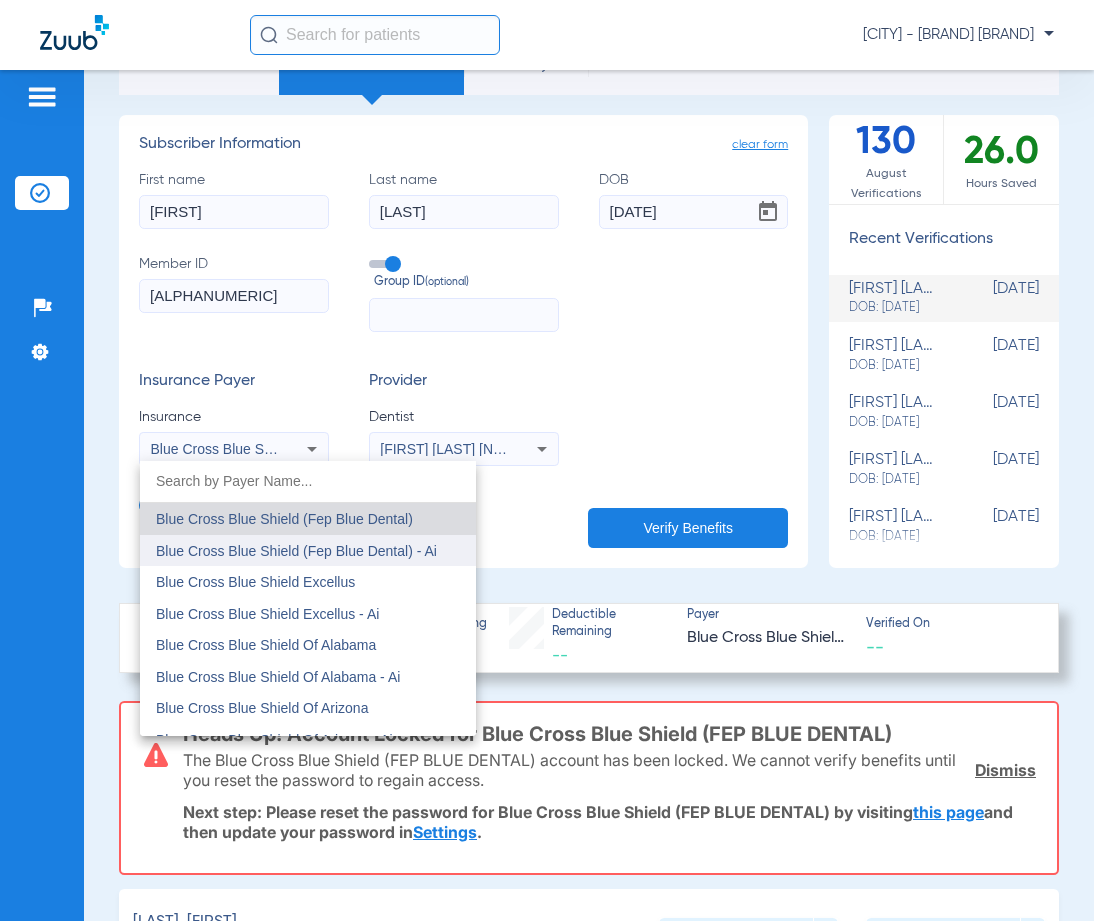 click on "Blue Cross Blue Shield (Fep Blue Dental) - Ai" at bounding box center [296, 551] 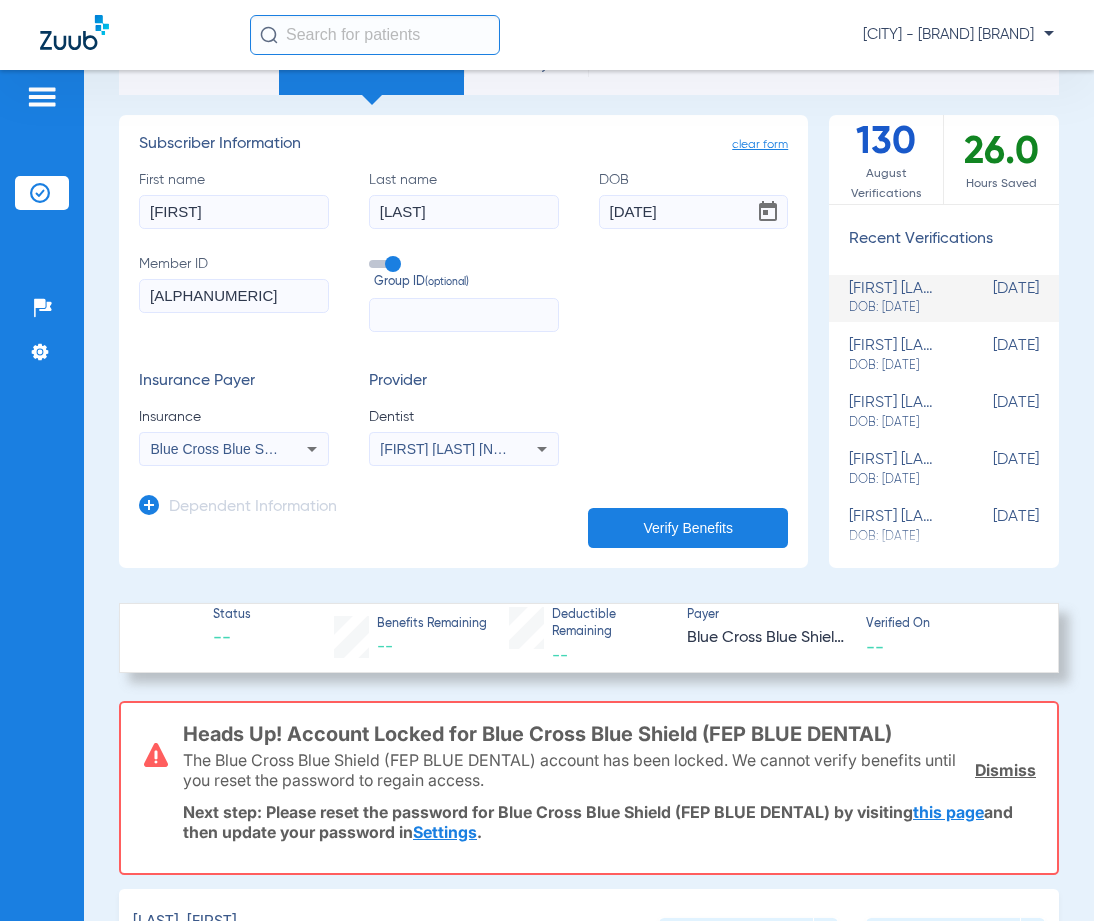 click on "Verify Benefits" 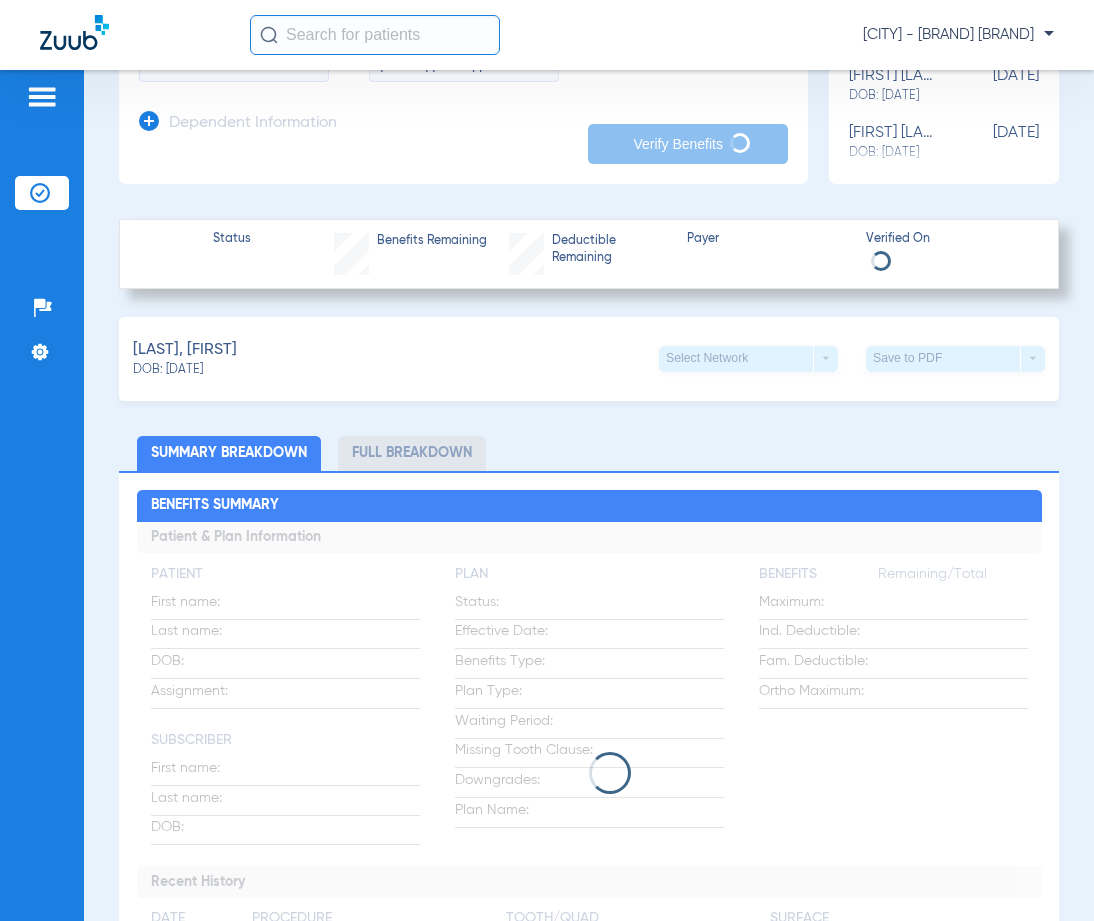 scroll, scrollTop: 500, scrollLeft: 0, axis: vertical 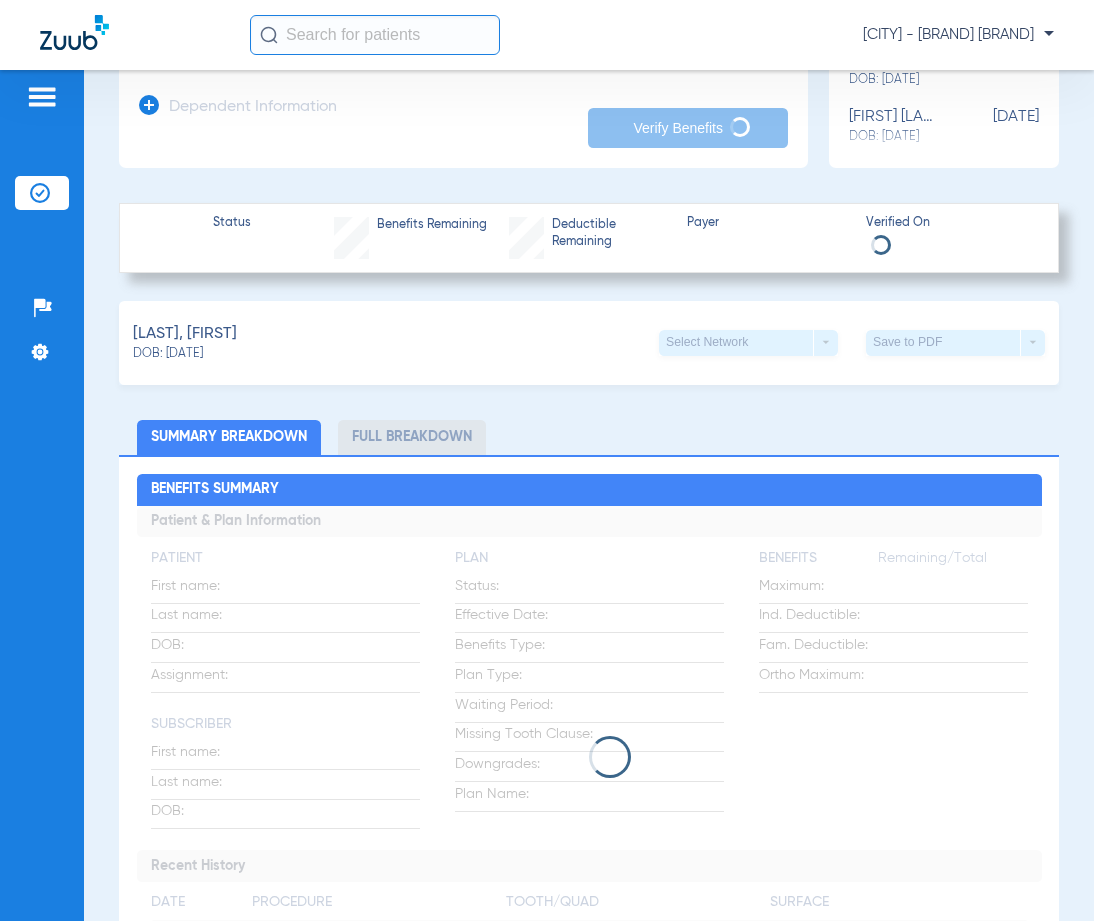 click on "Full Breakdown" 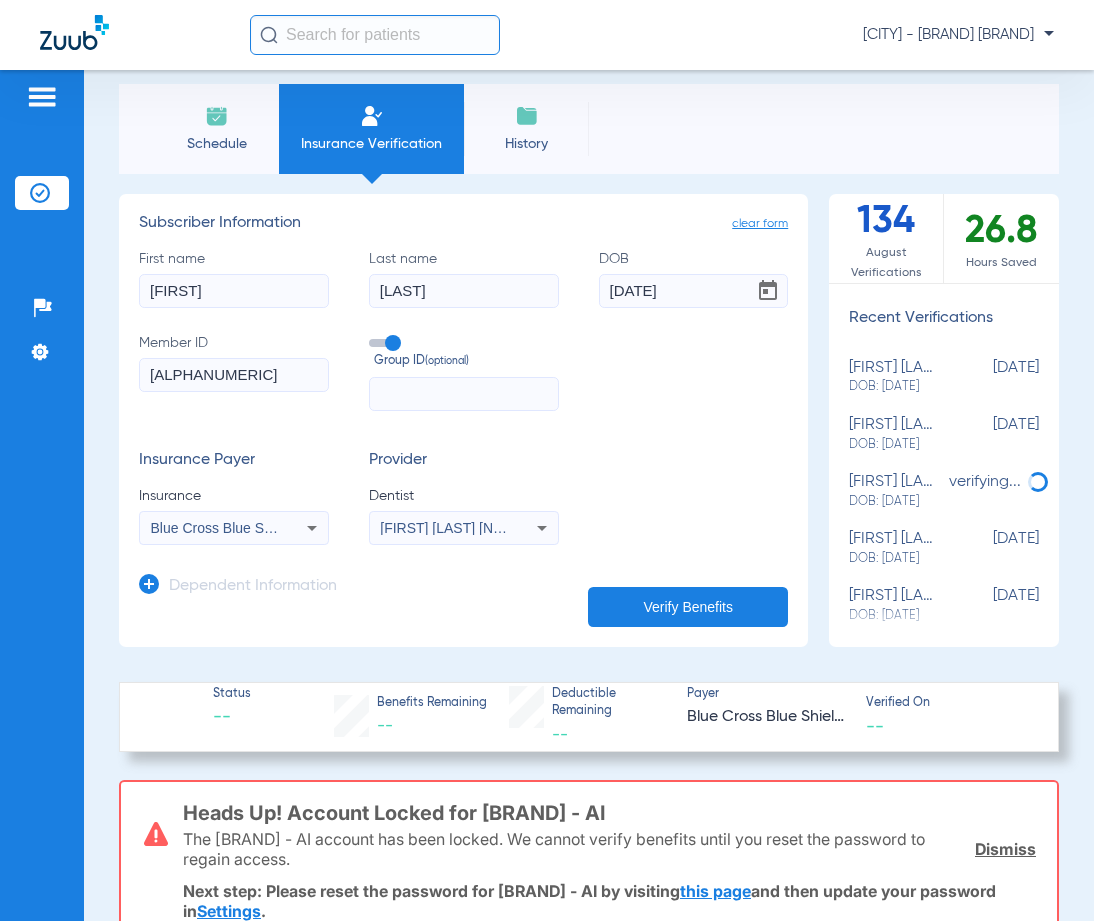 scroll, scrollTop: 0, scrollLeft: 0, axis: both 